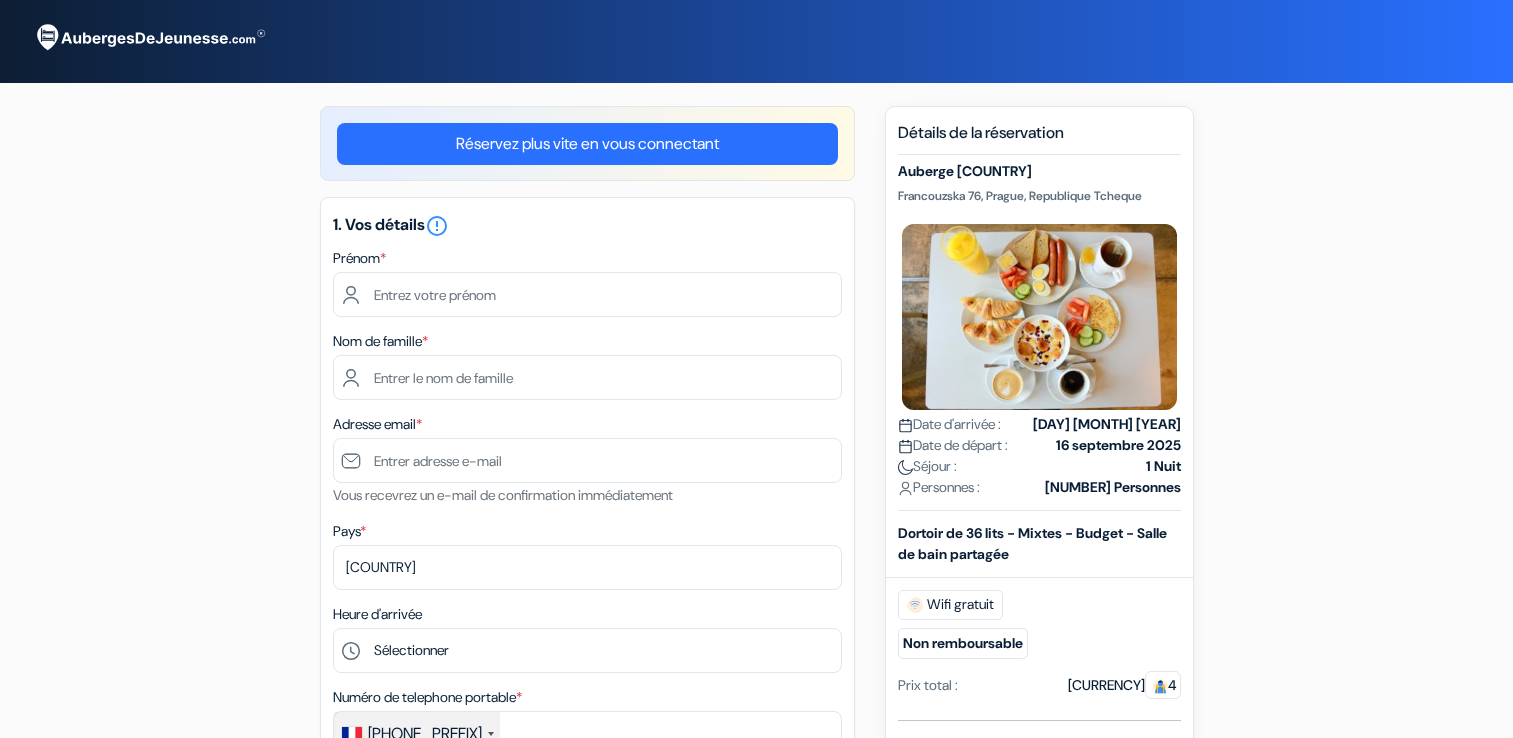 scroll, scrollTop: 0, scrollLeft: 0, axis: both 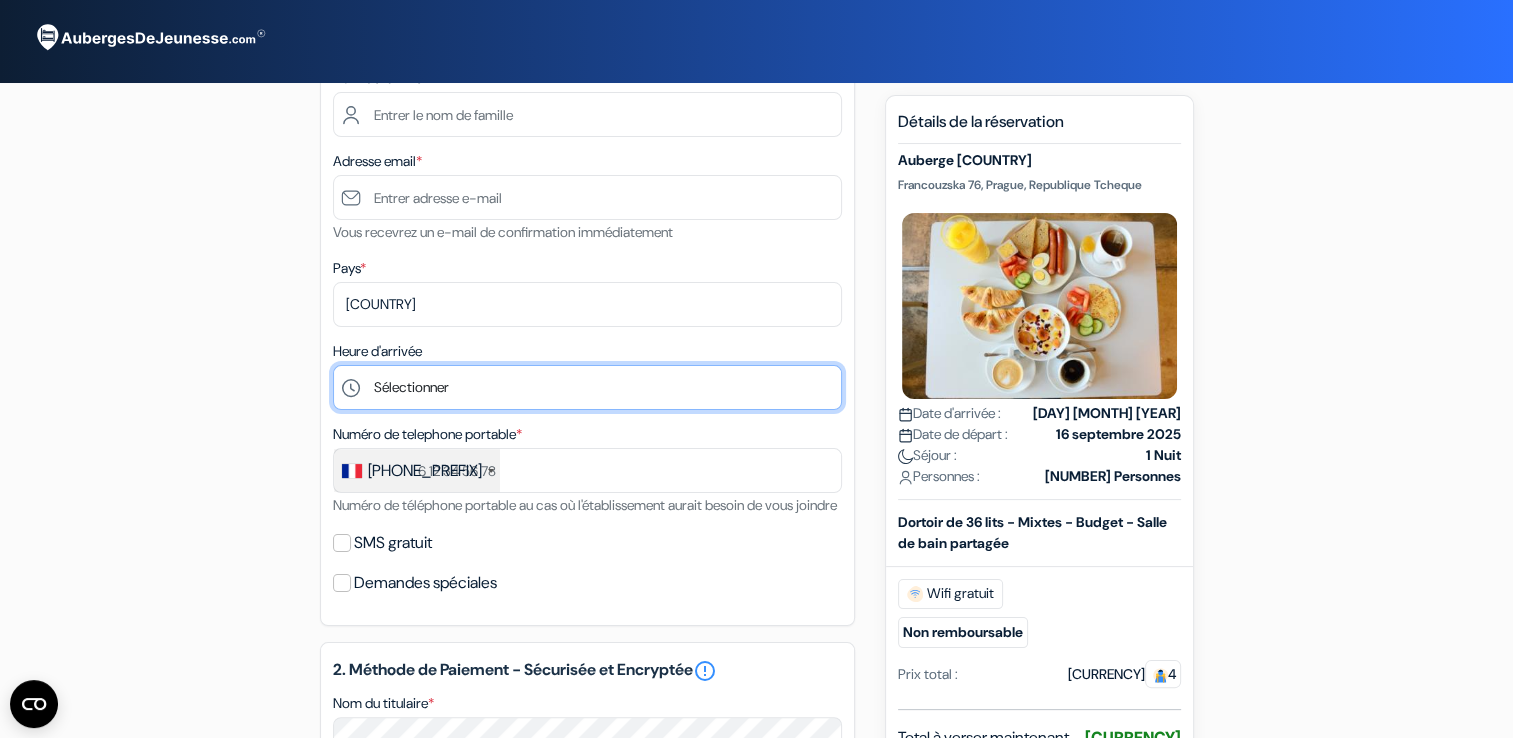 click on "Sélectionner
1:00
2:00
3:00
4:00
5:00
6:00
7:00
8:00
9:00
10:00
11:00
12:00 13:00 14:00 15:00" at bounding box center [587, 387] 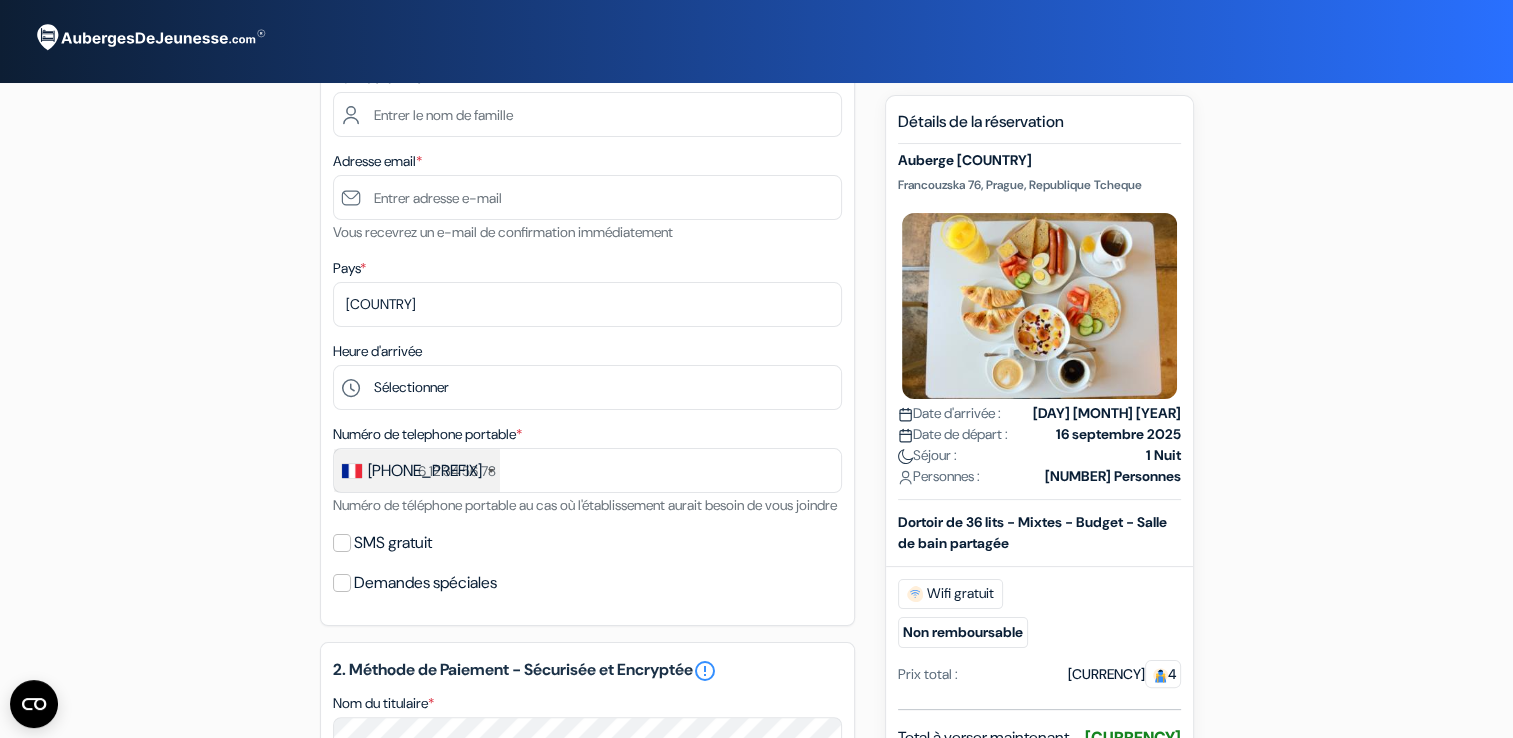 click on "Auberge [COUNTRY]
[NUMBER] [STREET],
[CITY],
[COUNTRY]" at bounding box center [757, 661] 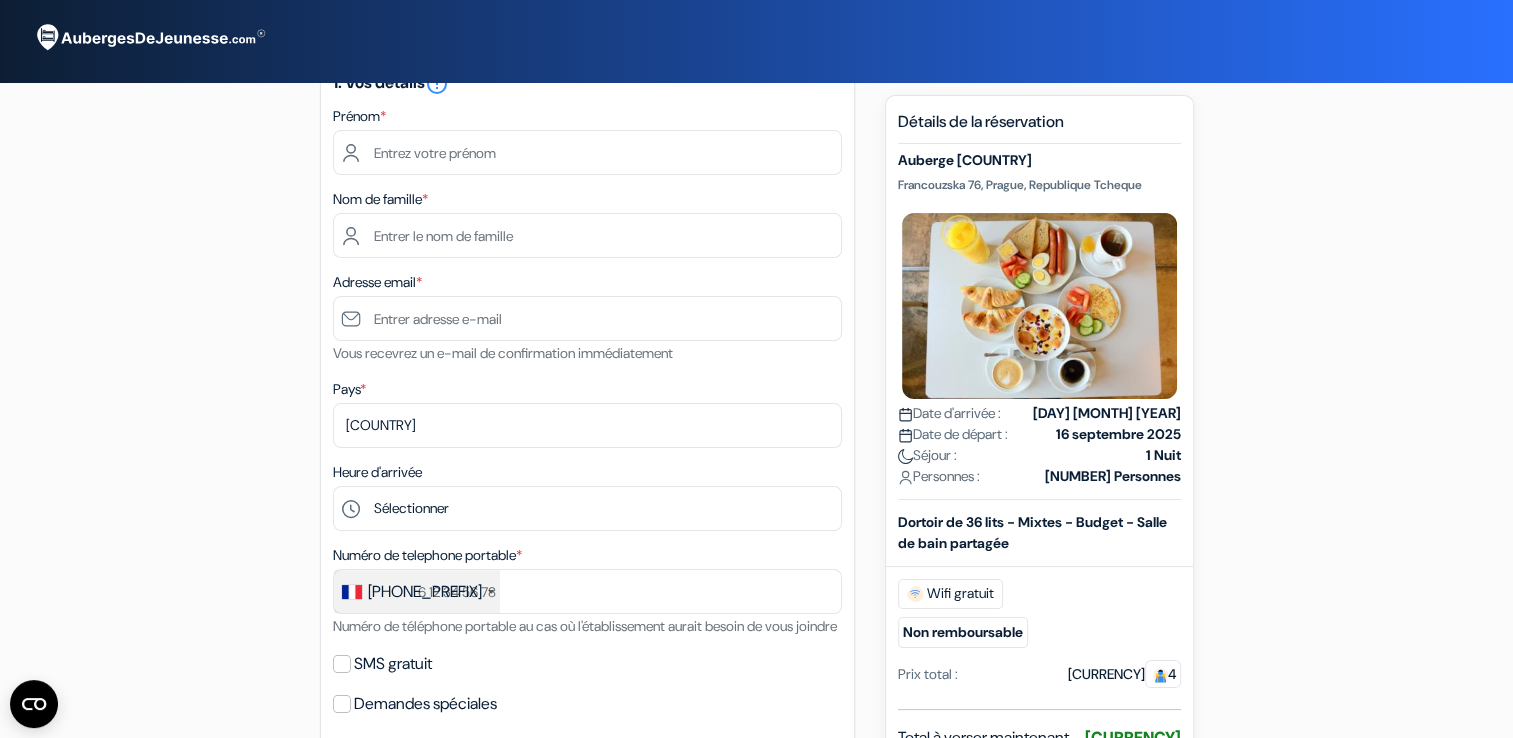scroll, scrollTop: 0, scrollLeft: 0, axis: both 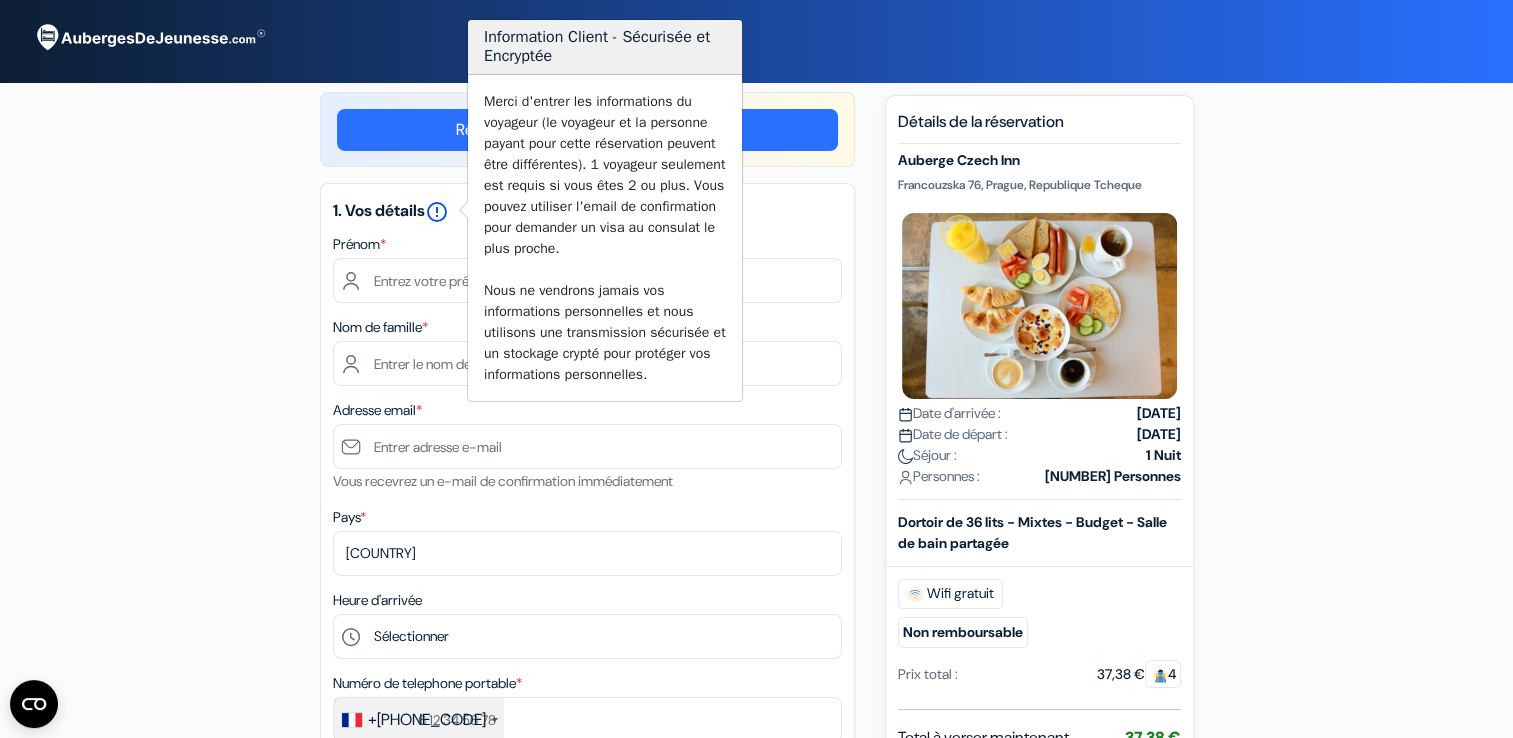 click on "Langue
Fermer
Monnaie
Fermer" at bounding box center [756, 832] 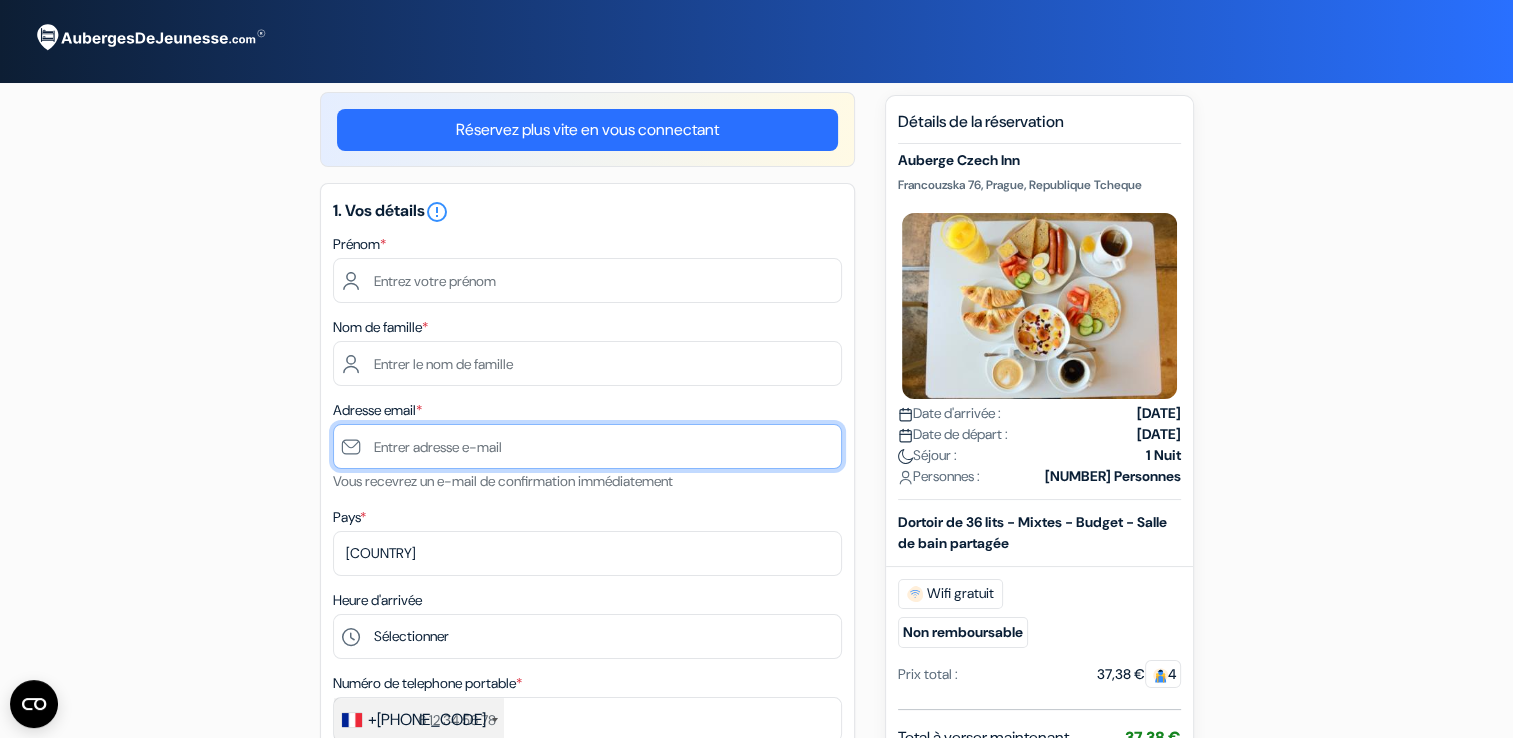 click at bounding box center (587, 446) 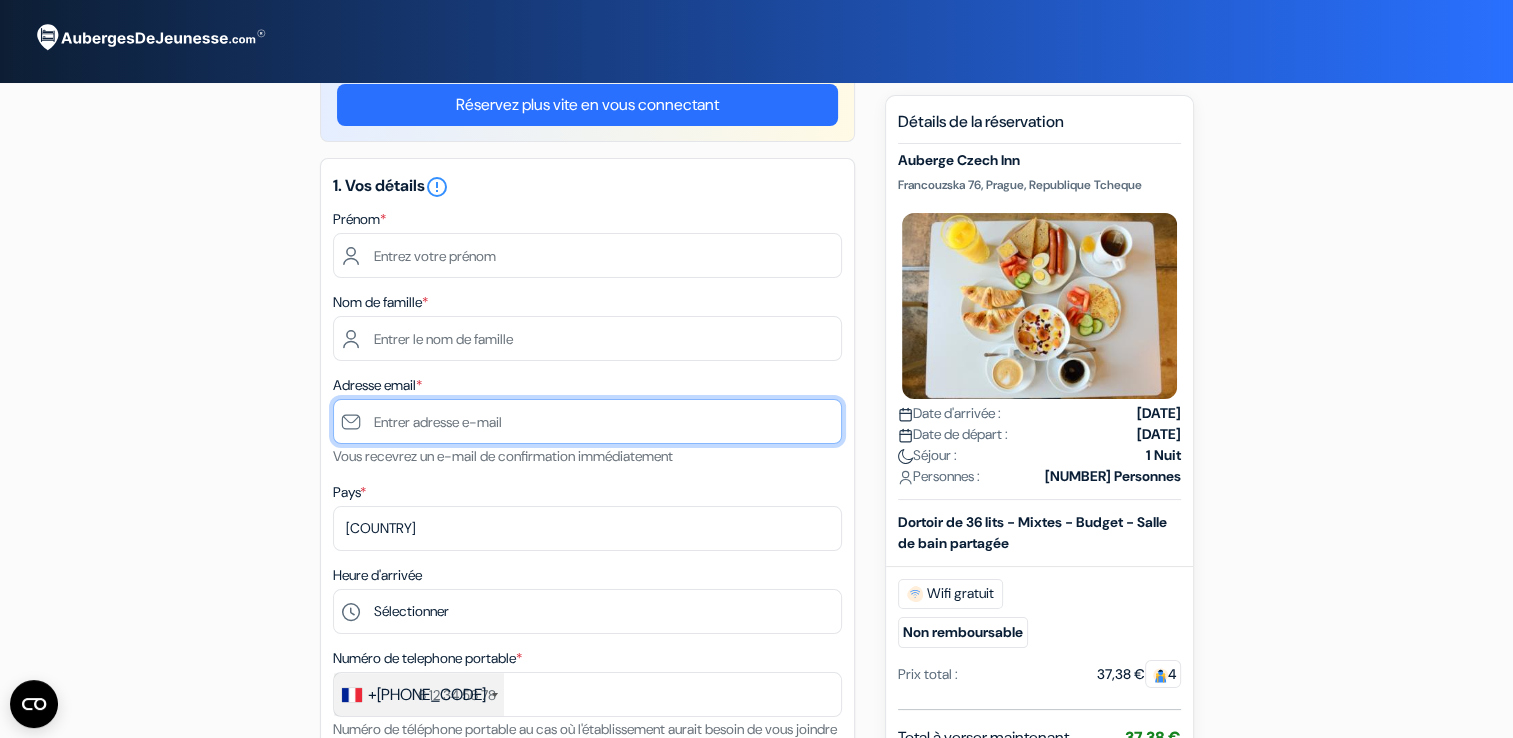 scroll, scrollTop: 0, scrollLeft: 0, axis: both 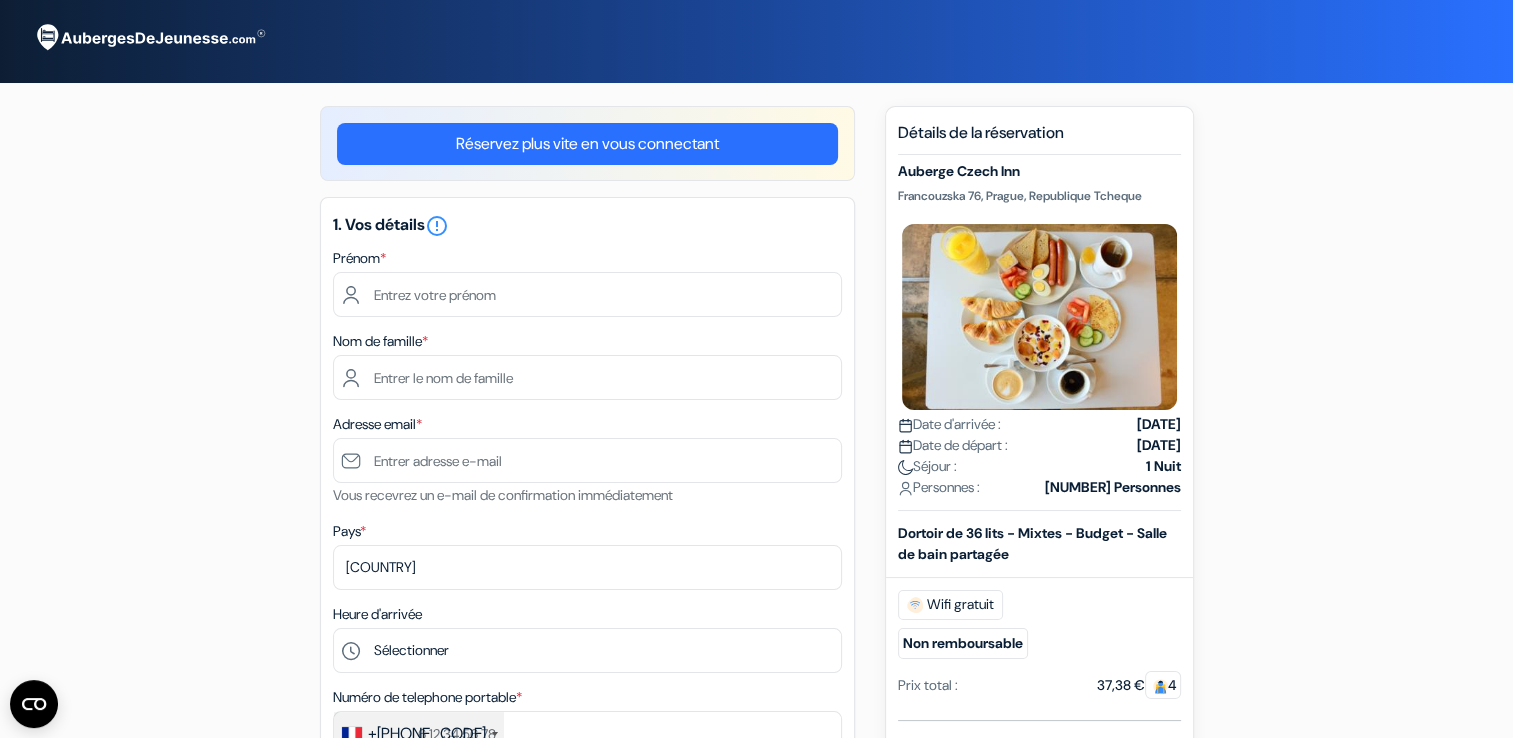 click at bounding box center (1039, 317) 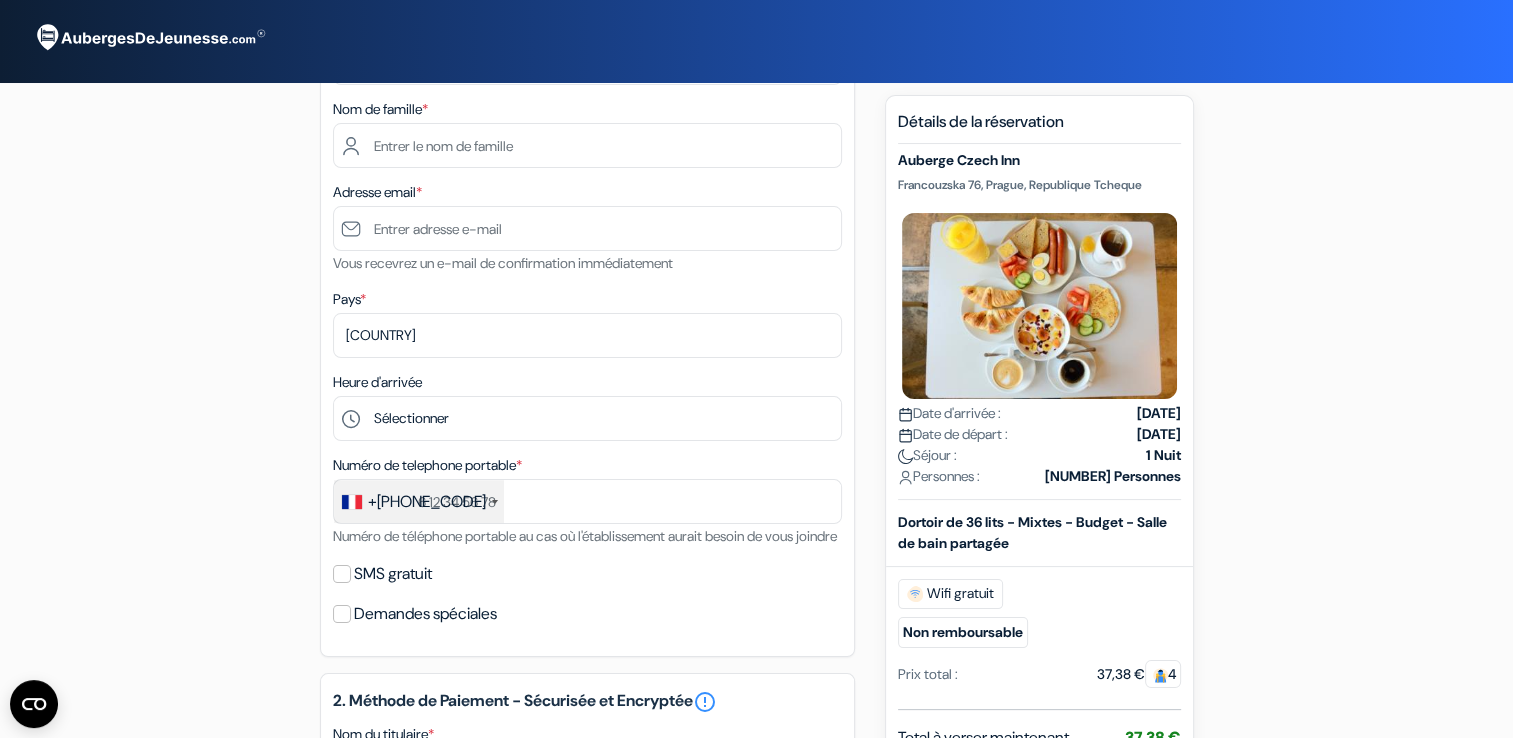 scroll, scrollTop: 238, scrollLeft: 0, axis: vertical 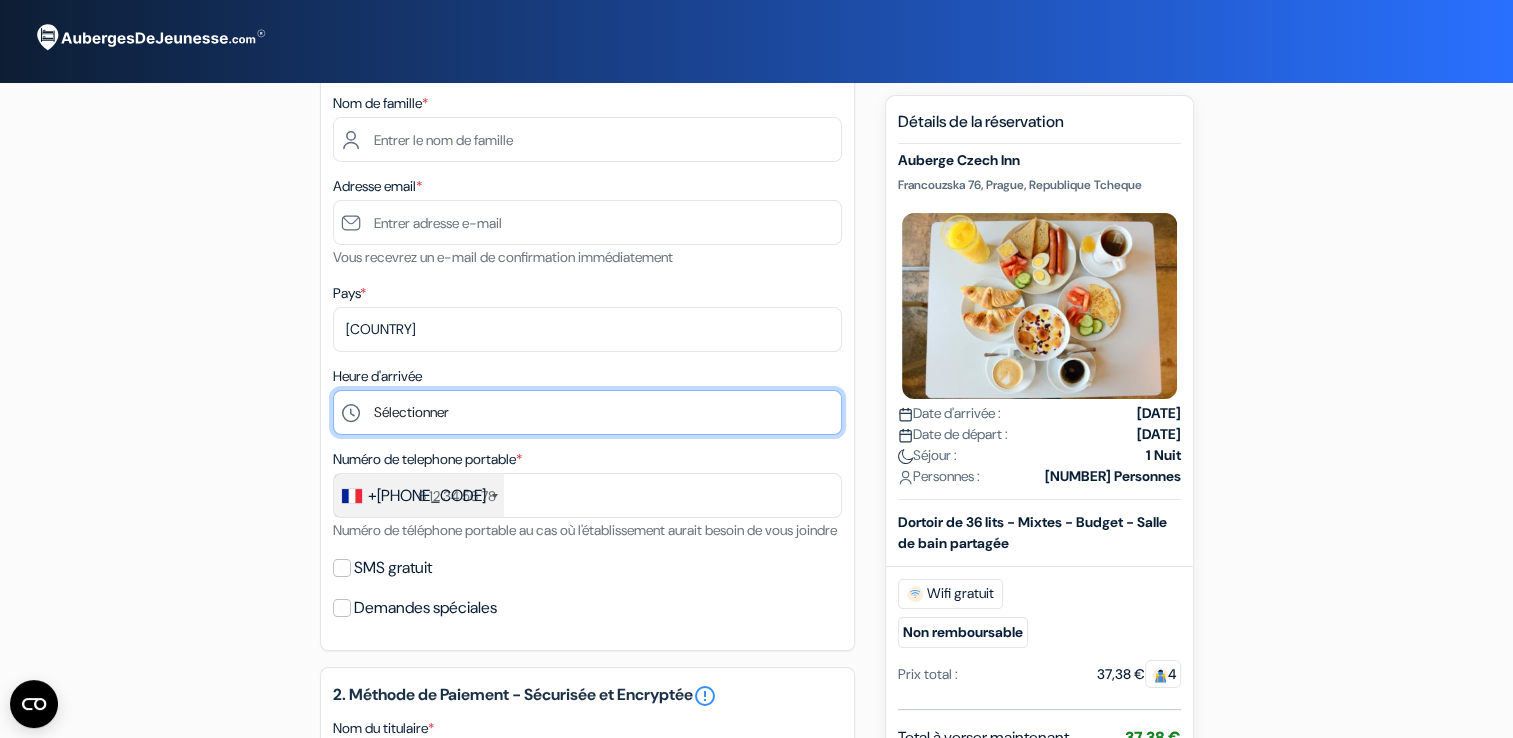 click on "Sélectionner
1:00
2:00
3:00
4:00
5:00
6:00
7:00
8:00
9:00
10:00
11:00
12:00 13:00 14:00 15:00" at bounding box center [587, 412] 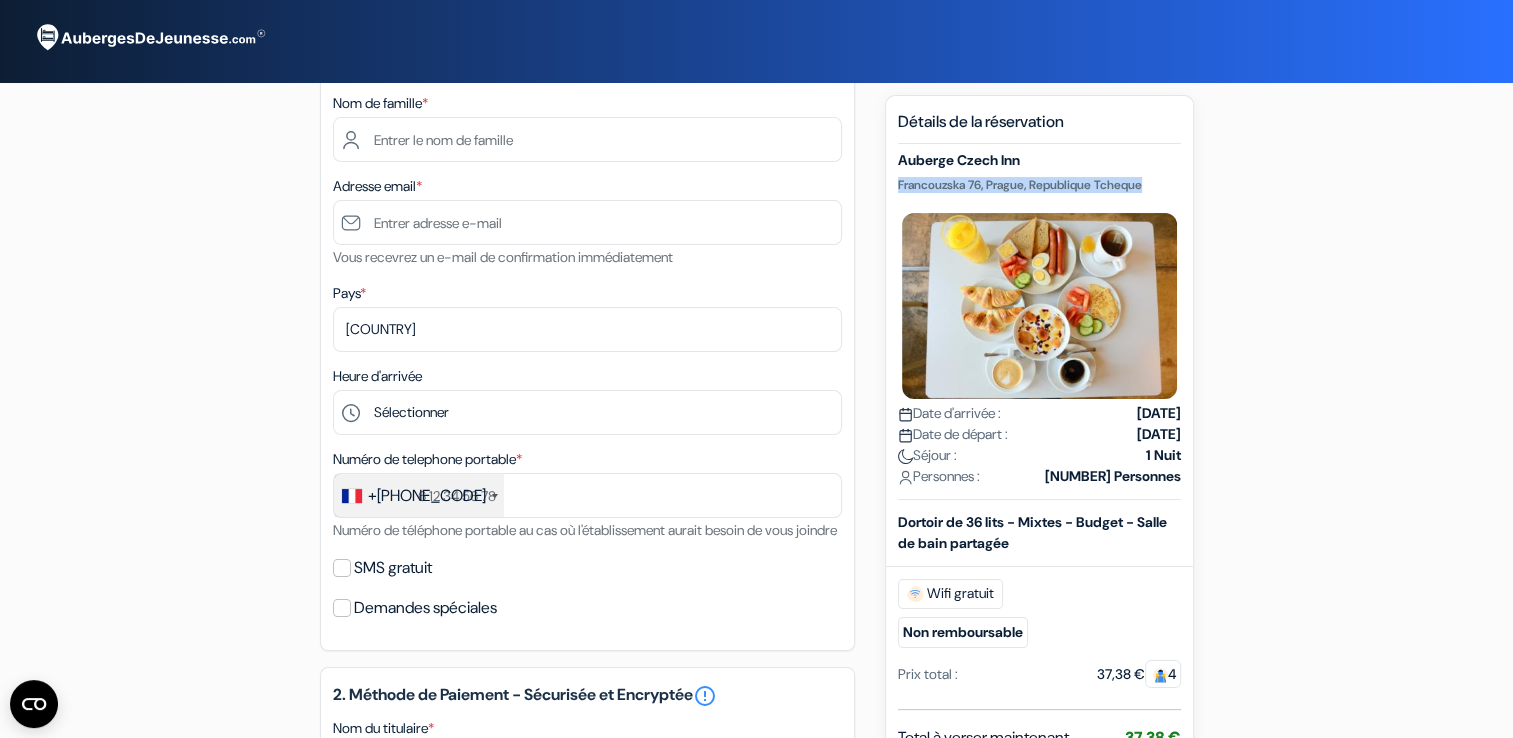 drag, startPoint x: 893, startPoint y: 186, endPoint x: 1171, endPoint y: 194, distance: 278.11508 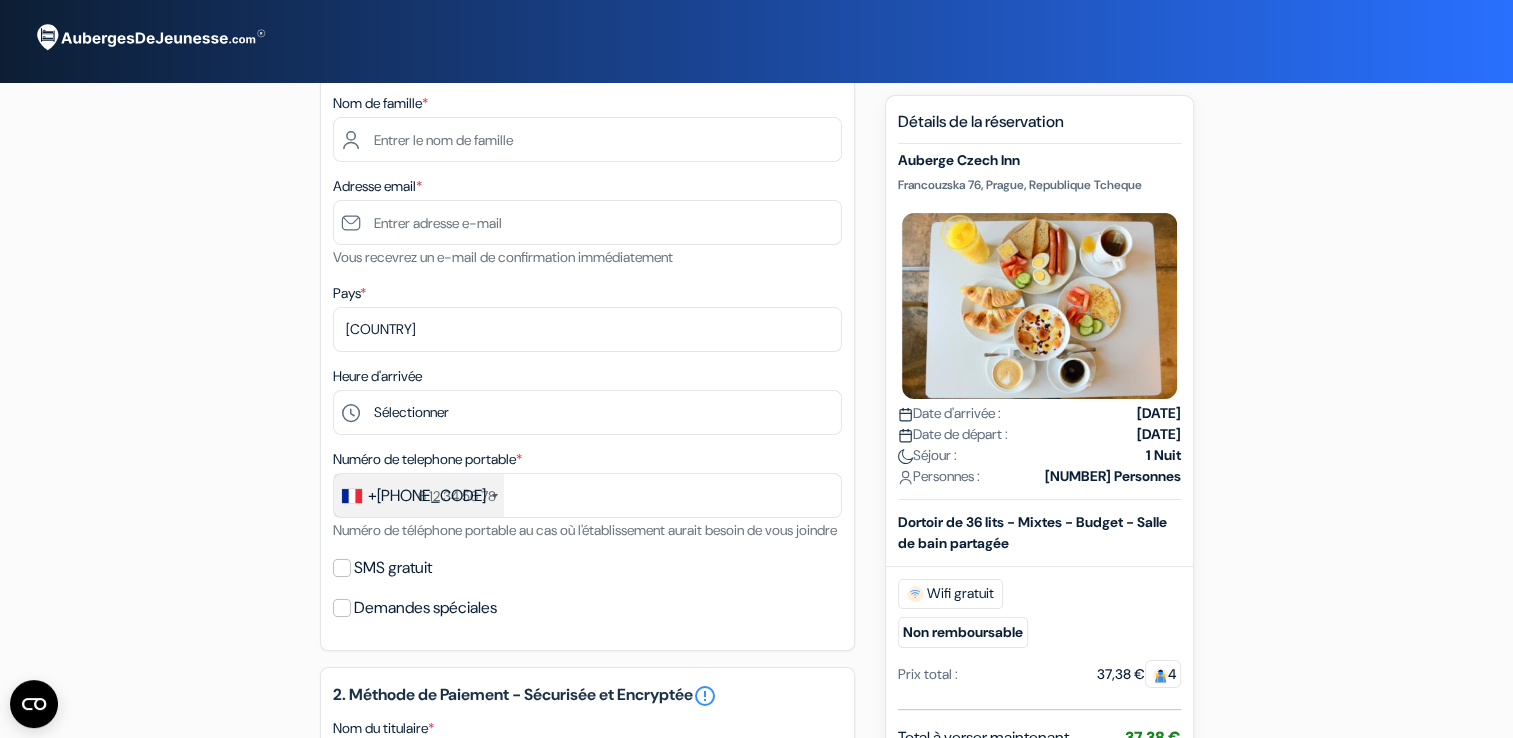 click on "Auberge [COUNTRY]
[NUMBER] [STREET],
[CITY],
[COUNTRY]" at bounding box center (757, 686) 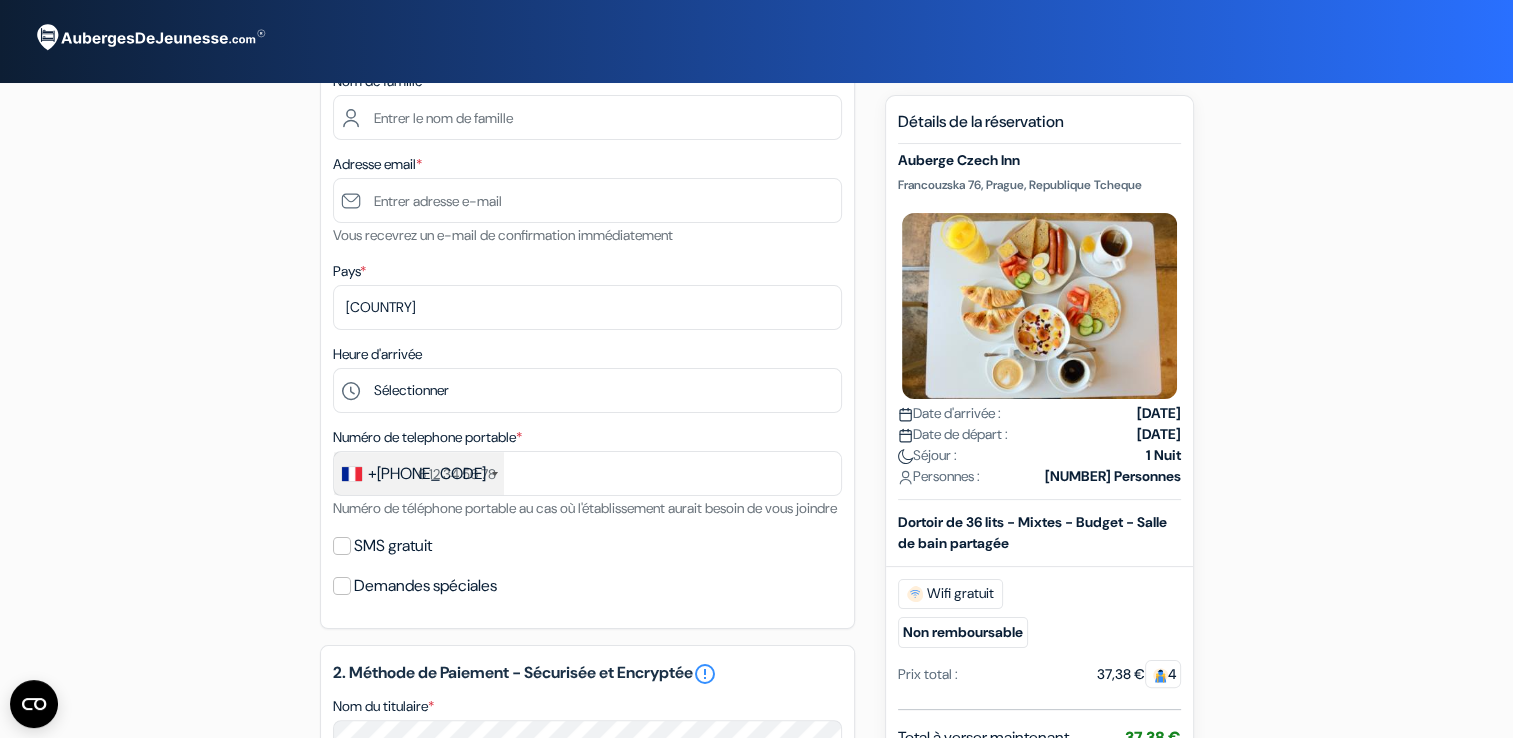scroll, scrollTop: 258, scrollLeft: 0, axis: vertical 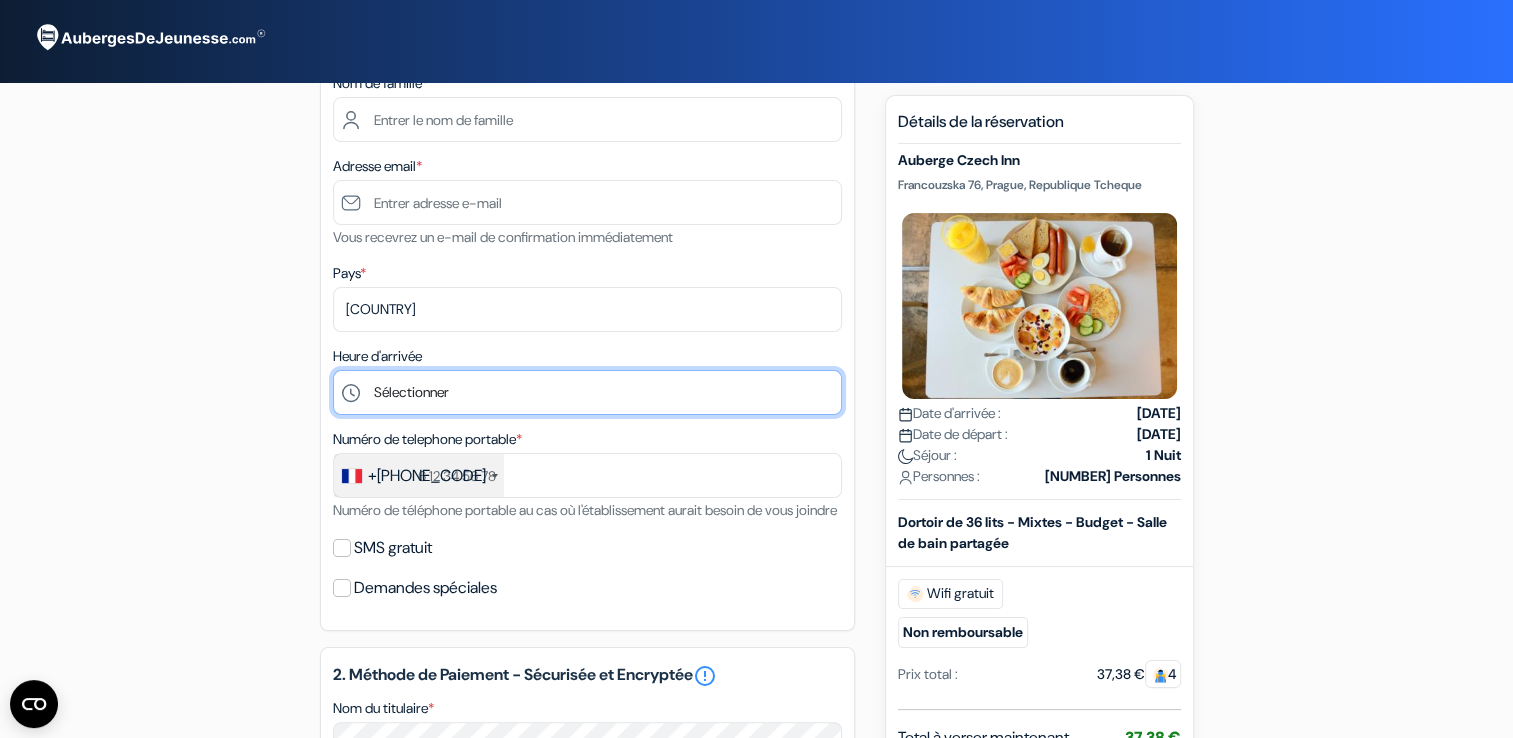 click on "Sélectionner
1:00
2:00
3:00
4:00
5:00
6:00
7:00
8:00
9:00
10:00
11:00
12:00 13:00 14:00 15:00" at bounding box center [587, 392] 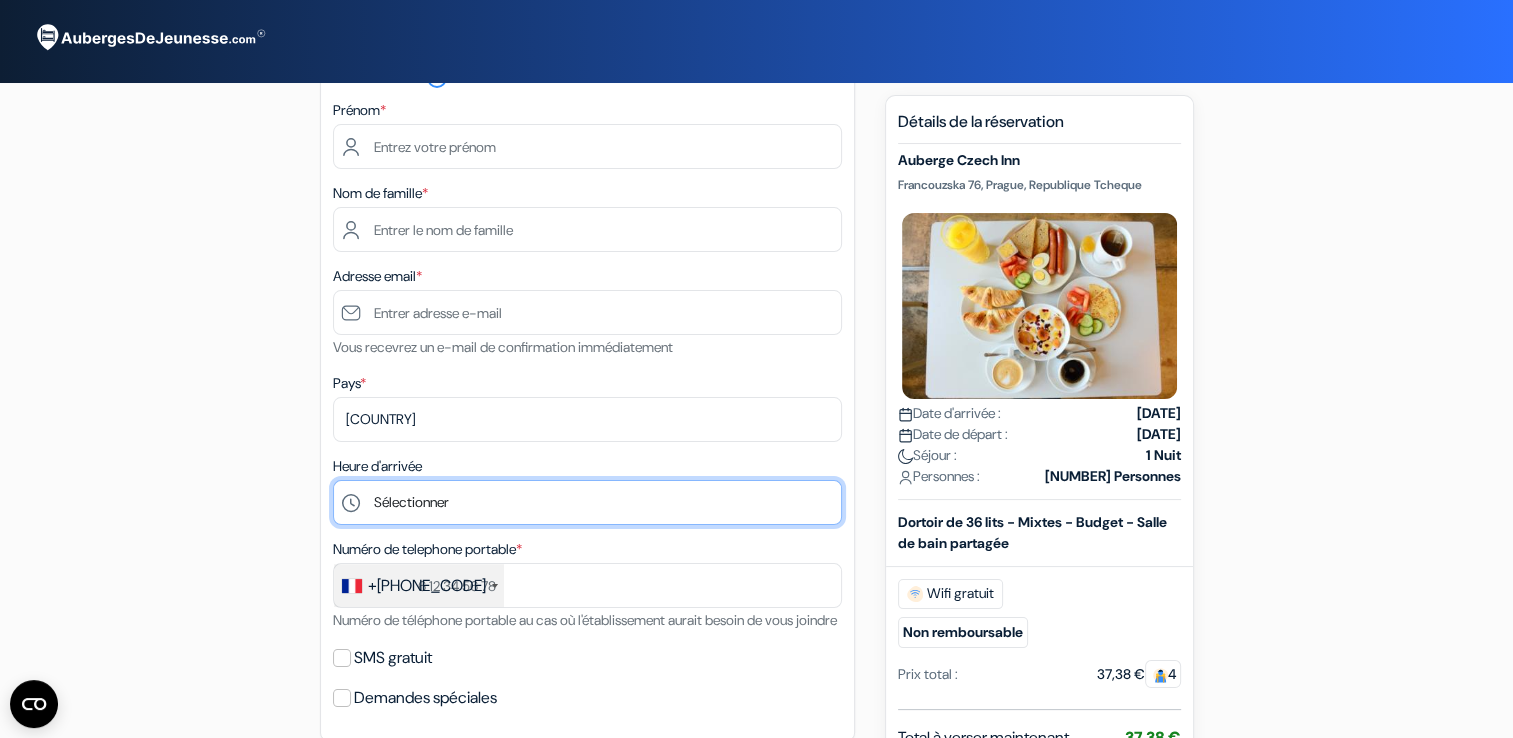 scroll, scrollTop: 0, scrollLeft: 0, axis: both 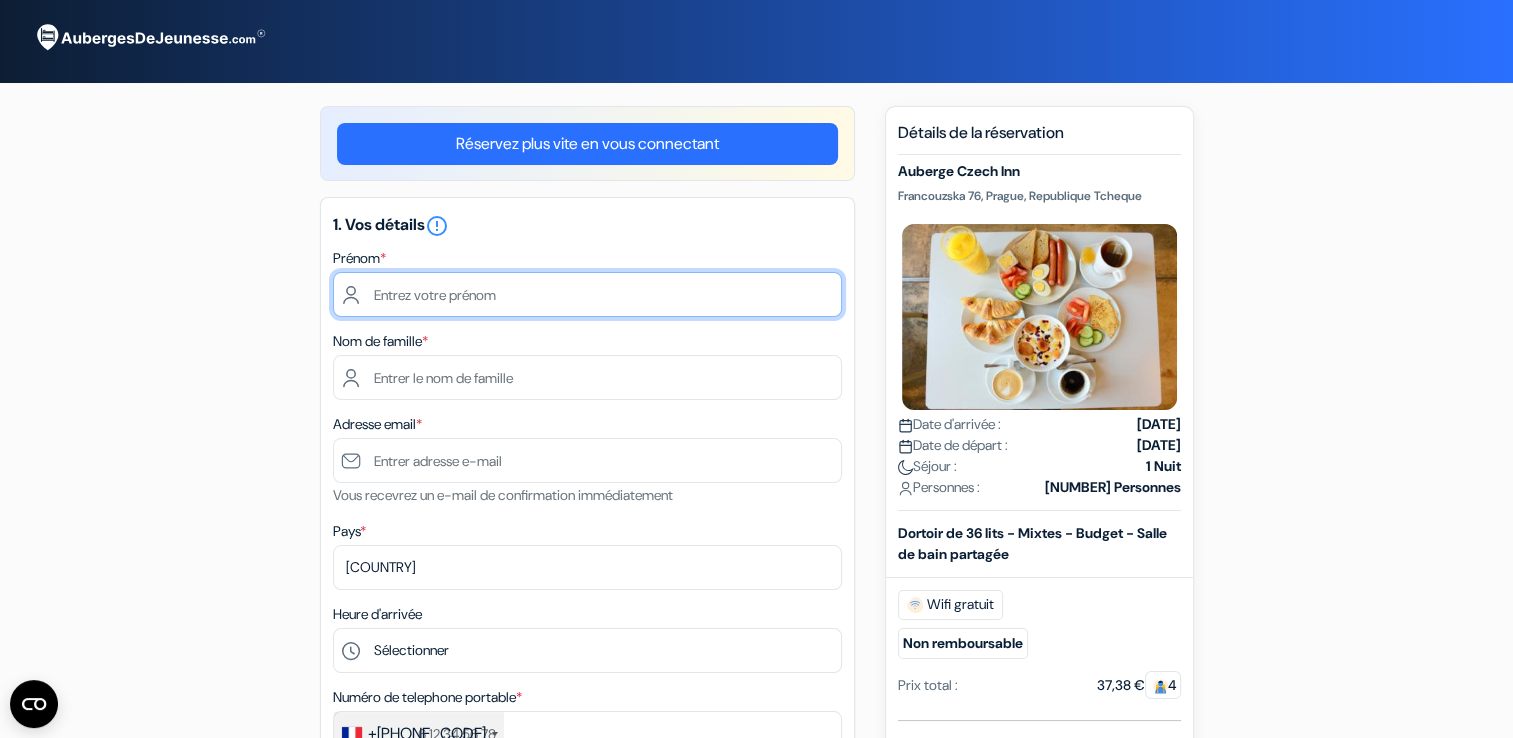 click at bounding box center (587, 294) 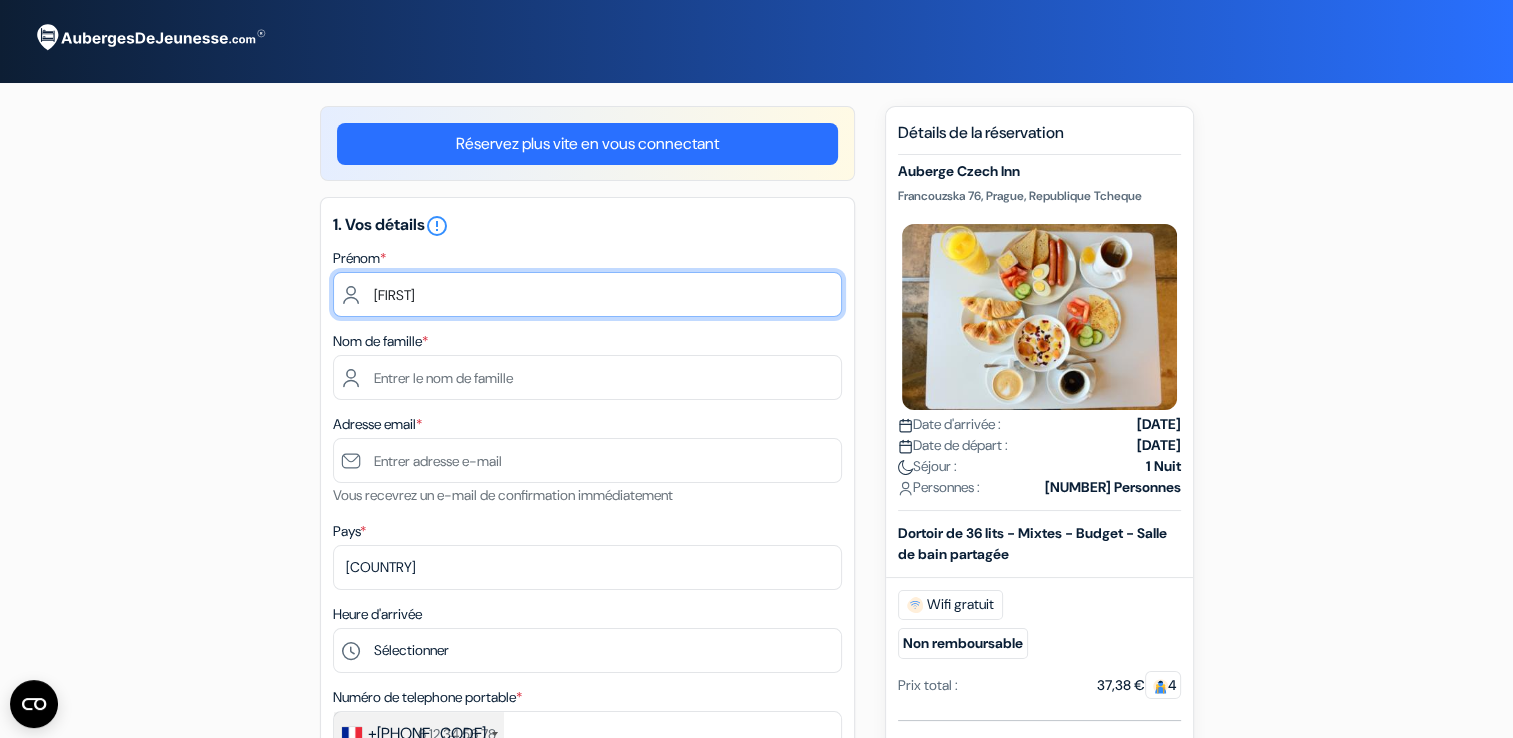 type on "Leïla" 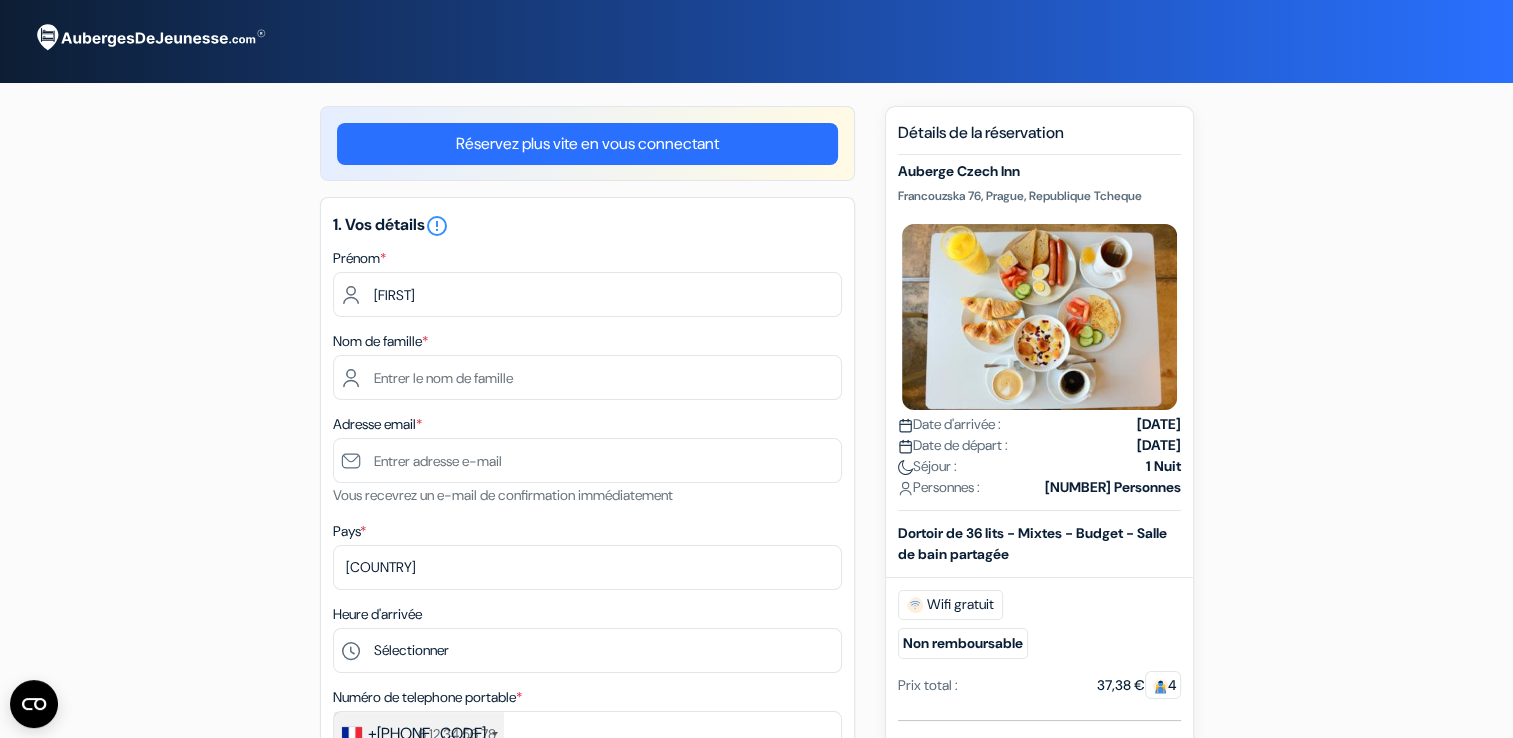 click on "1. Vos détails                             error_outline
Prénom  *
Leïla
Nom de famille  *
Adresse email  *
Vous recevrez un e-mail de confirmation immédiatement
Pays  *
Selectionner le pays
Abkhazie
1:00" at bounding box center [587, 543] 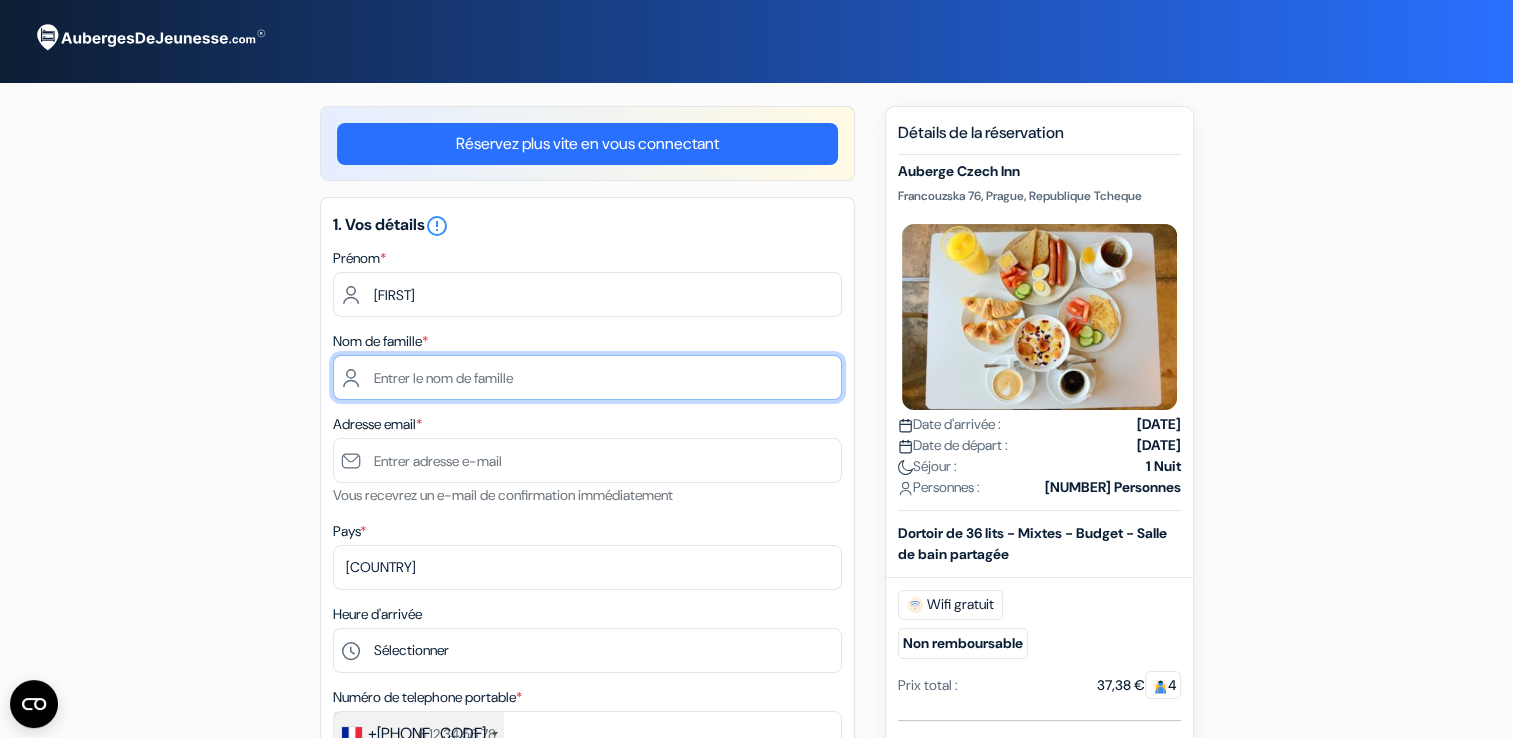 click at bounding box center (587, 377) 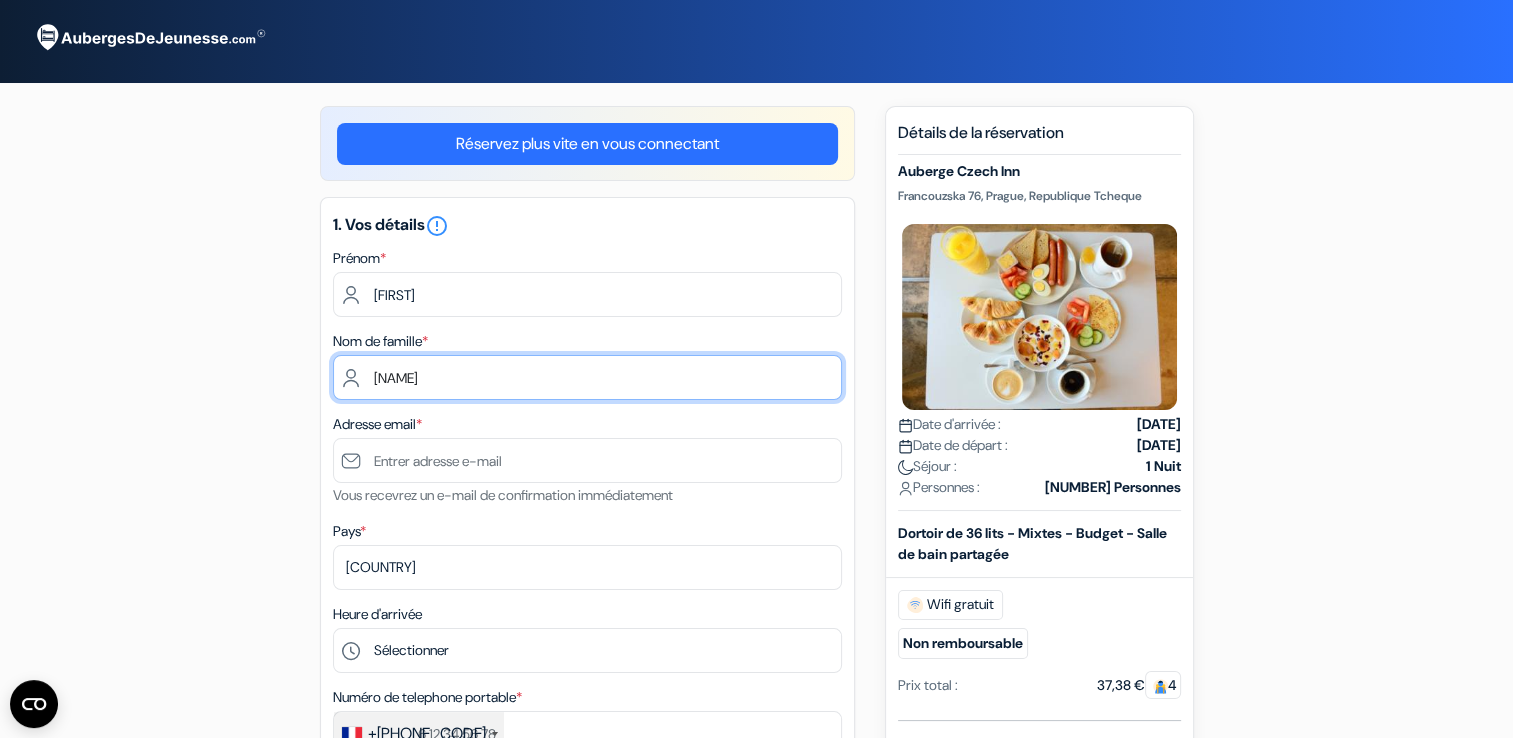 type on "Le Friant" 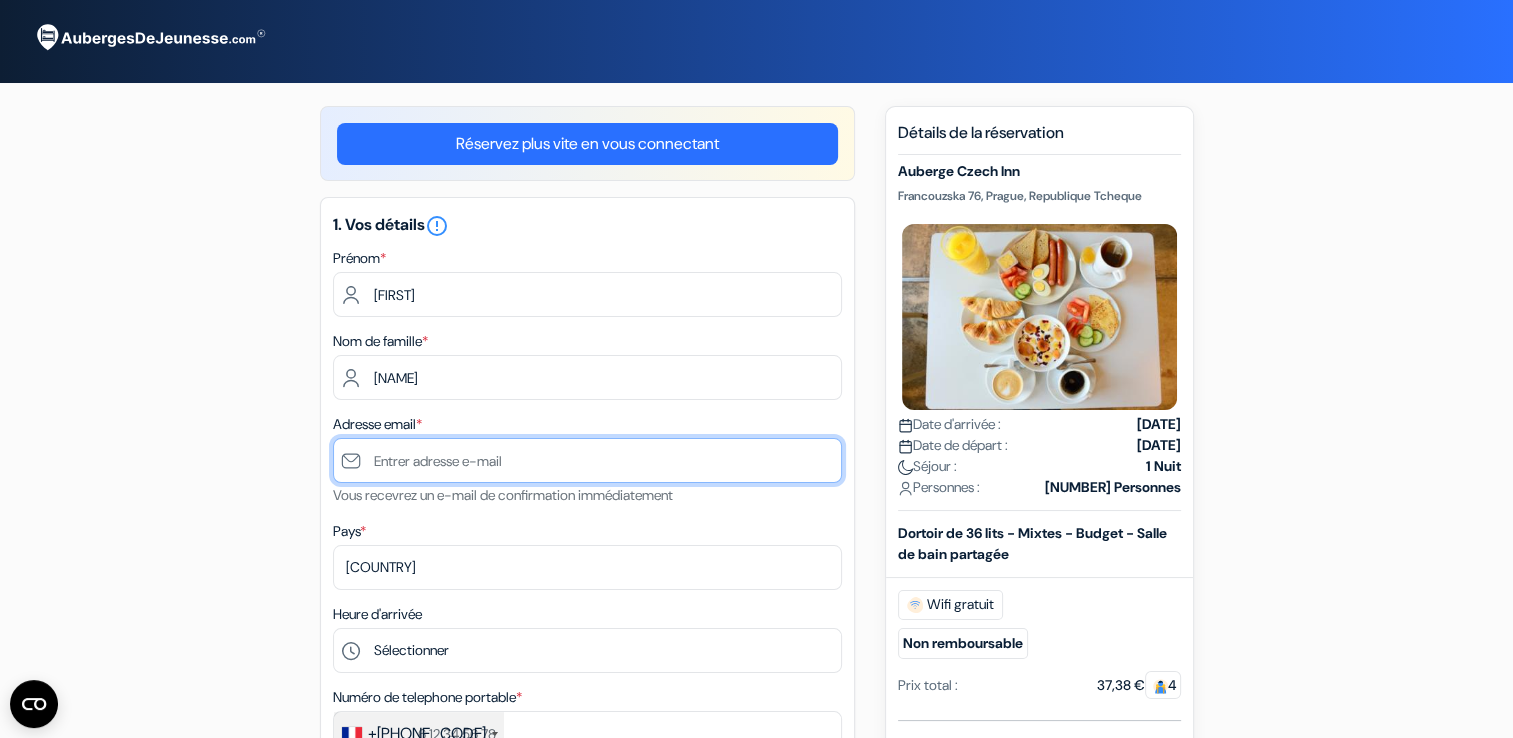 click at bounding box center (587, 460) 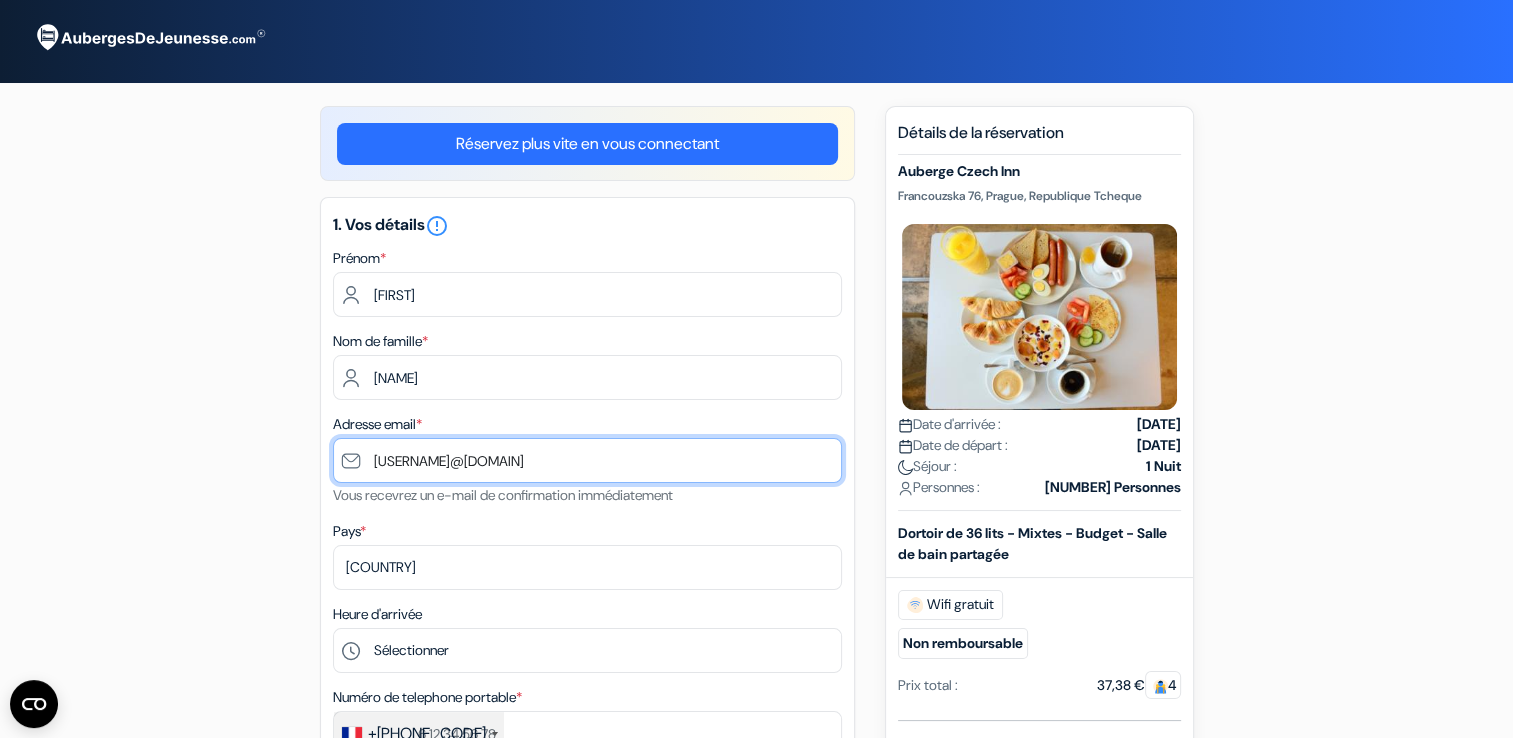 type on "leila.29.llf@gmail.com" 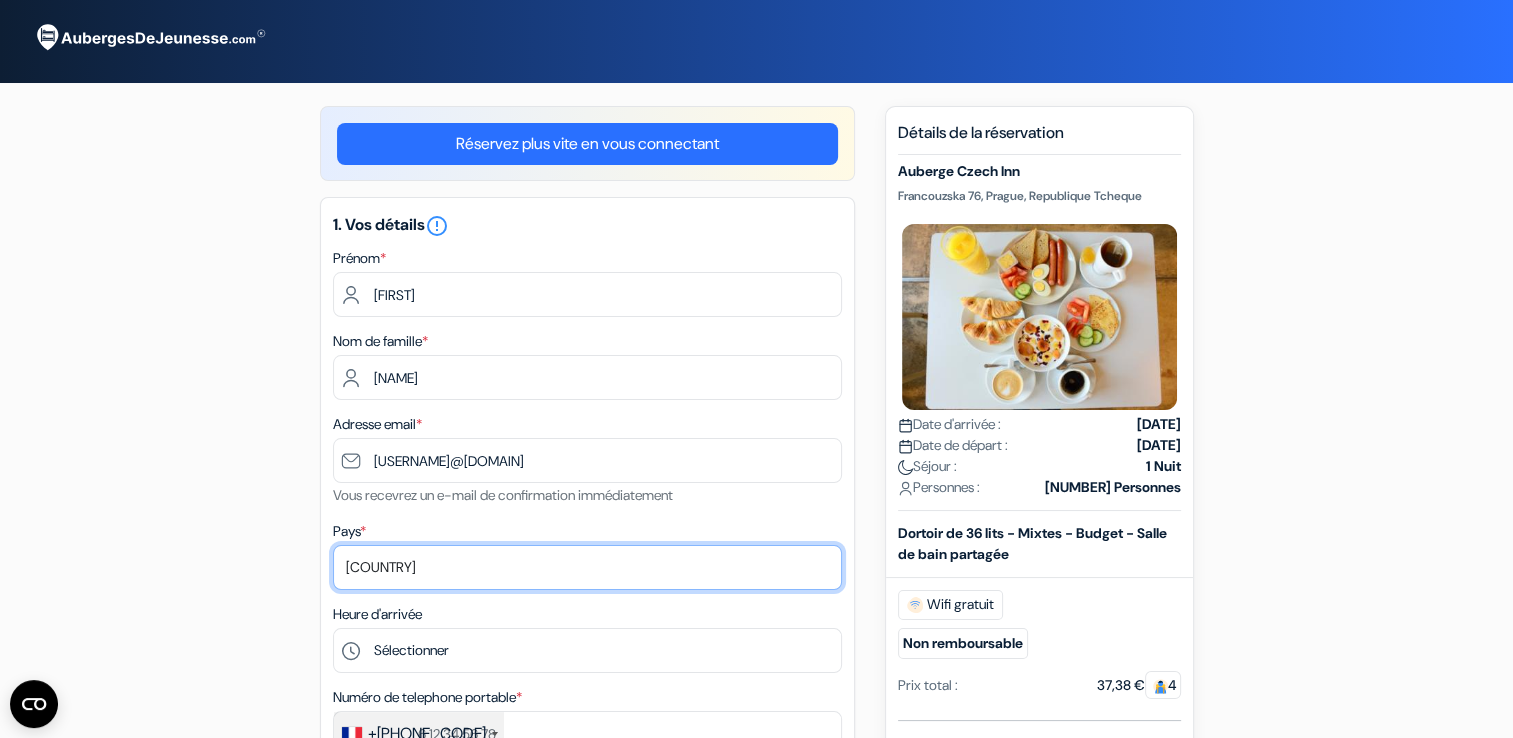 click on "Selectionner le pays
Abkhazie
Afghanistan
Afrique Du sud
Albanie
Algérie
Allemagne
Andorre
Angola" at bounding box center (587, 567) 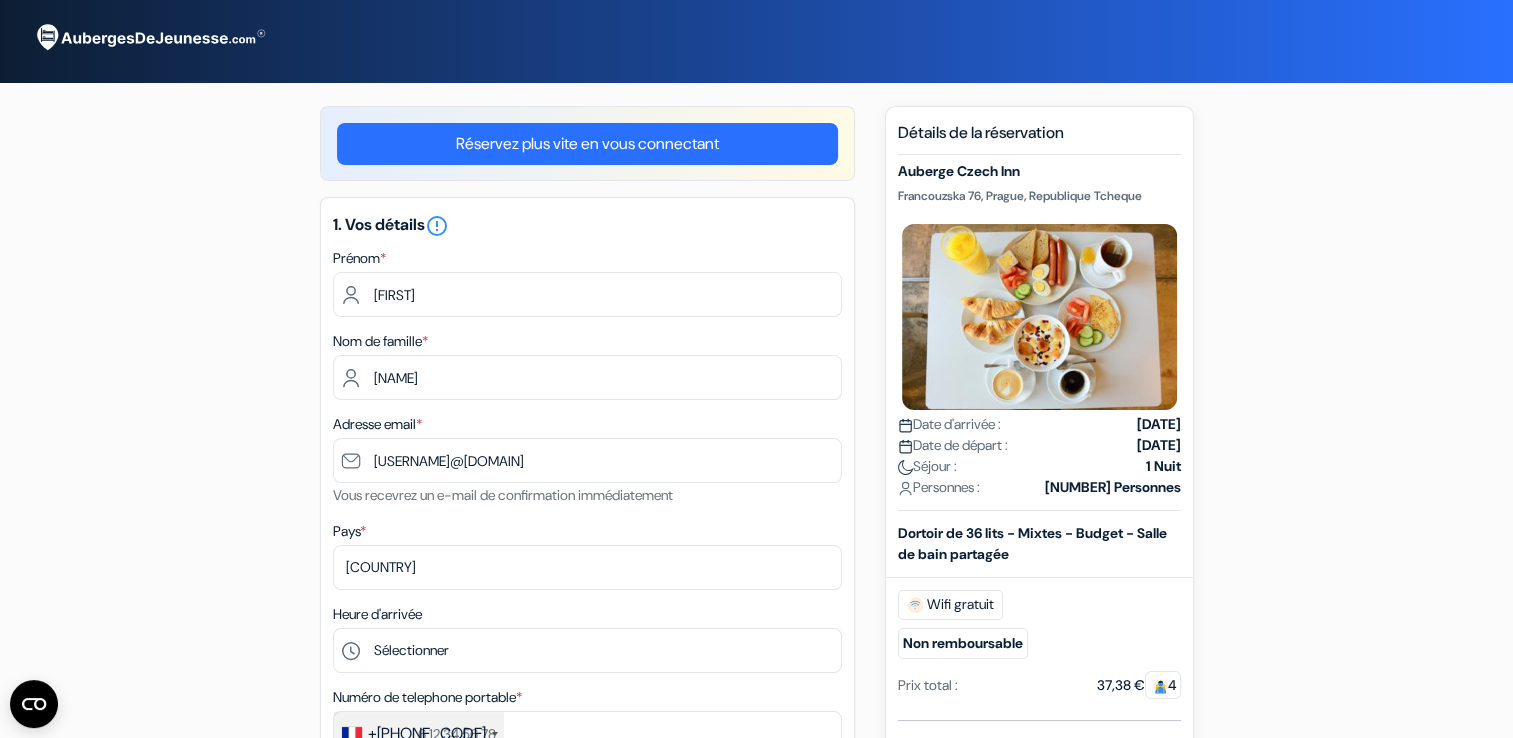 click on "Auberge [COUNTRY]
[NUMBER] [STREET],
[CITY],
[COUNTRY]" at bounding box center [757, 924] 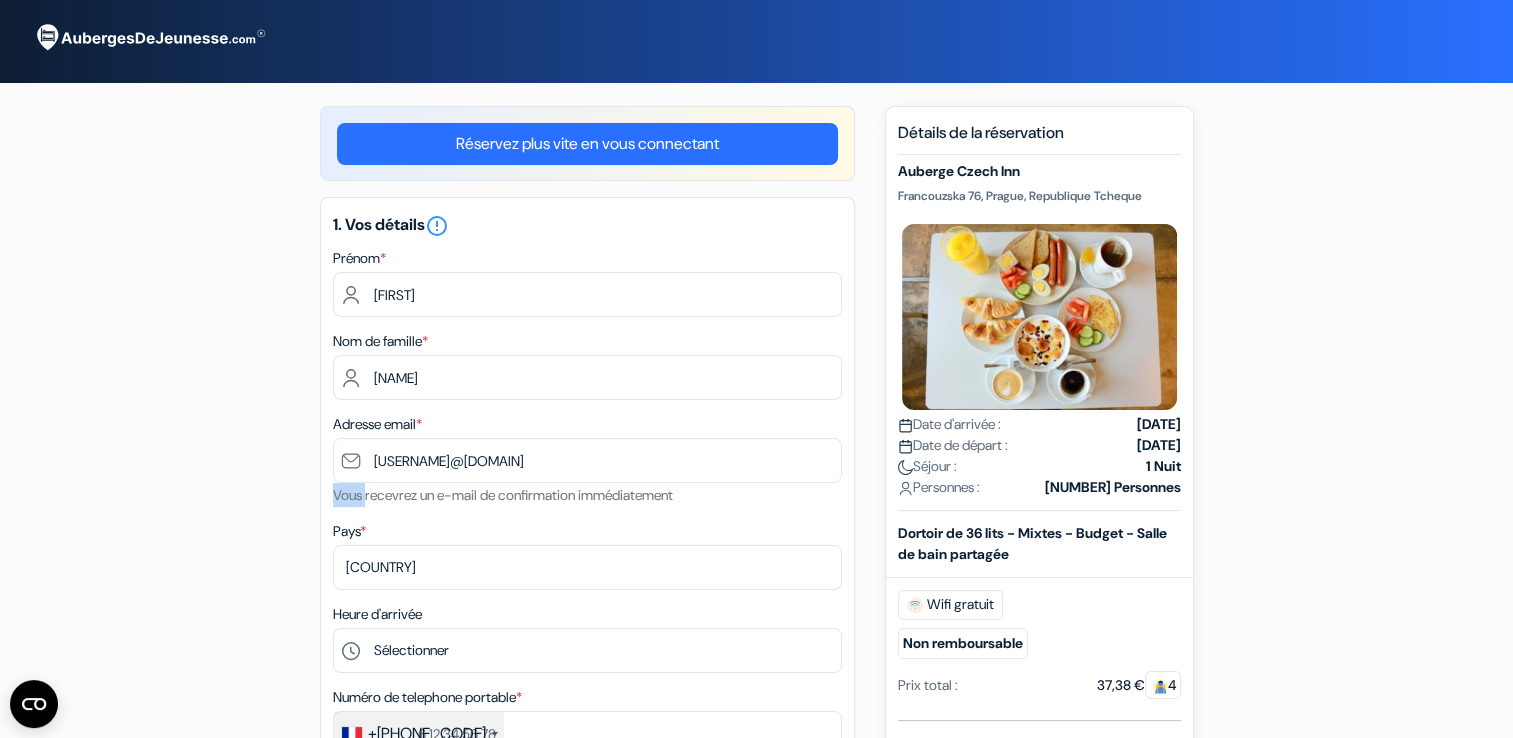 click on "Auberge [COUNTRY]
[NUMBER] [STREET],
[CITY],
[COUNTRY]" at bounding box center [757, 924] 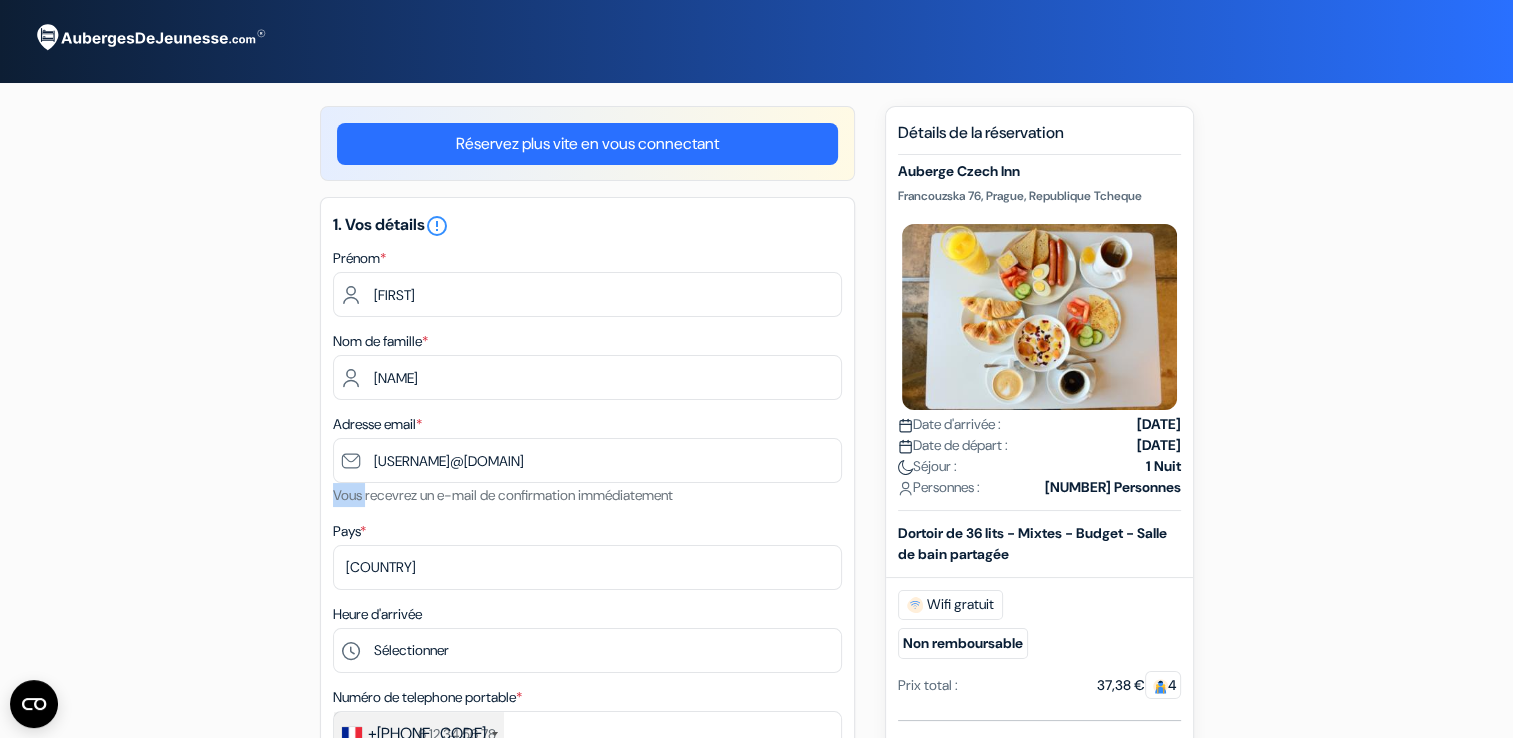 scroll, scrollTop: 158, scrollLeft: 0, axis: vertical 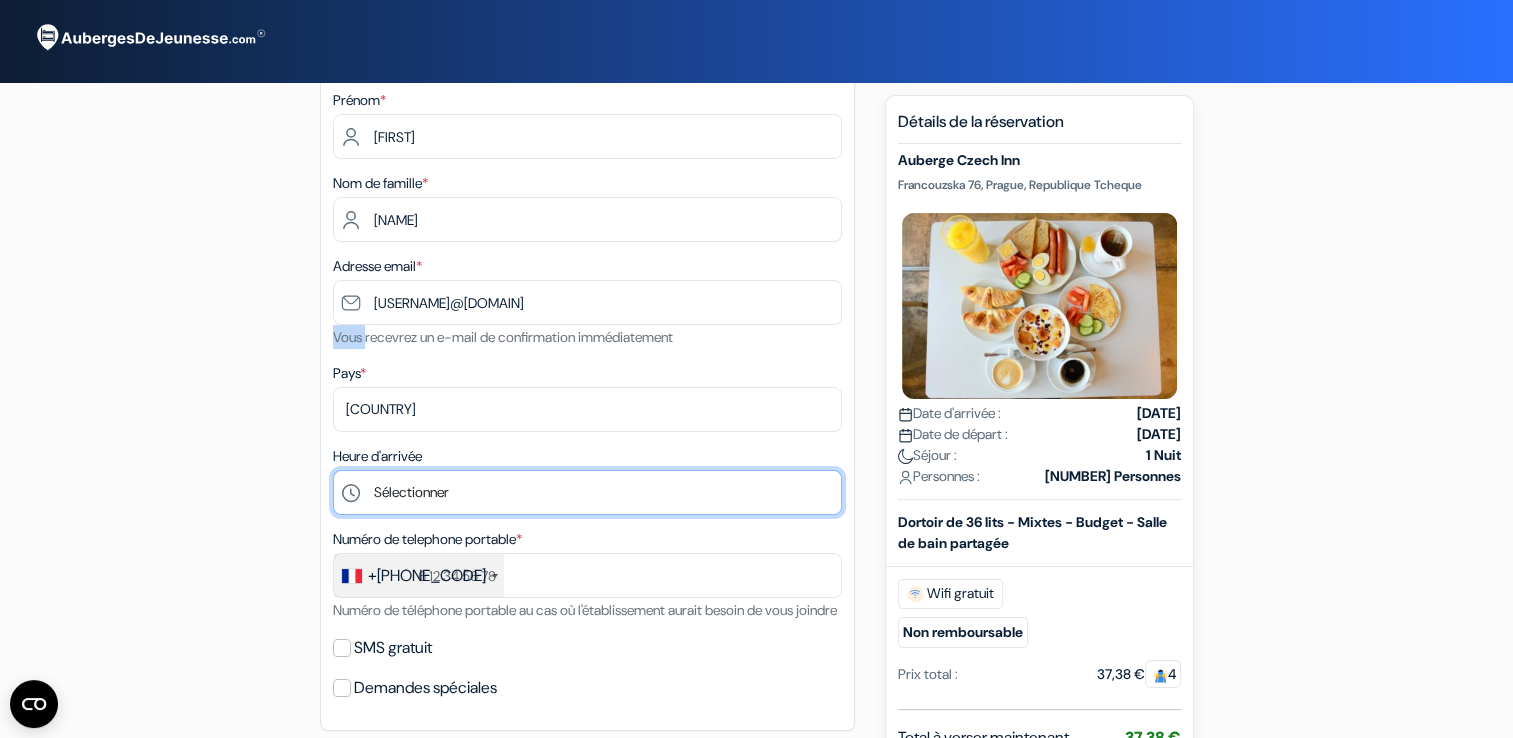 click on "Sélectionner
1:00
2:00
3:00
4:00
5:00
6:00
7:00
8:00
9:00
10:00
11:00
12:00 13:00 14:00 15:00" at bounding box center (587, 492) 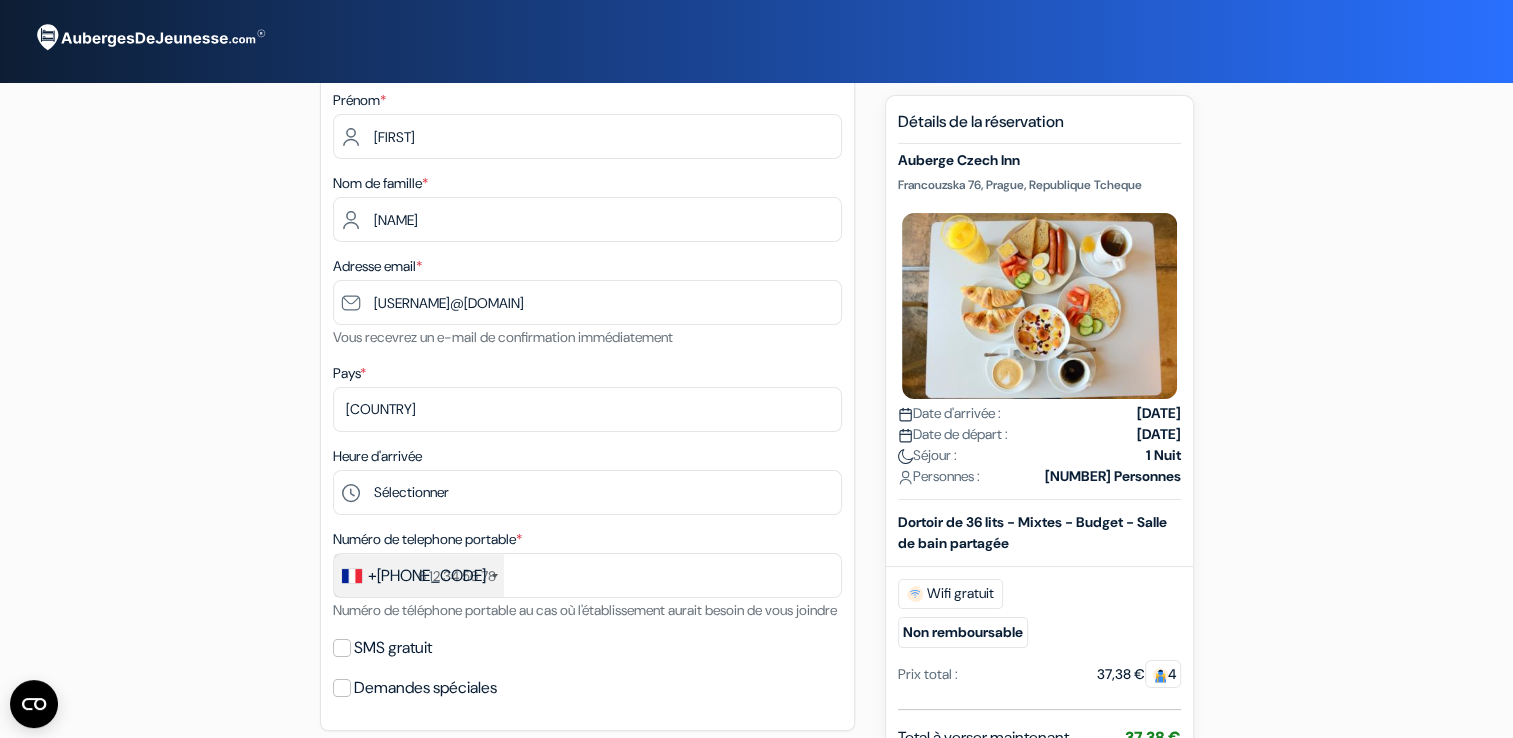 click on "Auberge [COUNTRY]
[NUMBER] [STREET],
[CITY],
[COUNTRY]" at bounding box center (757, 766) 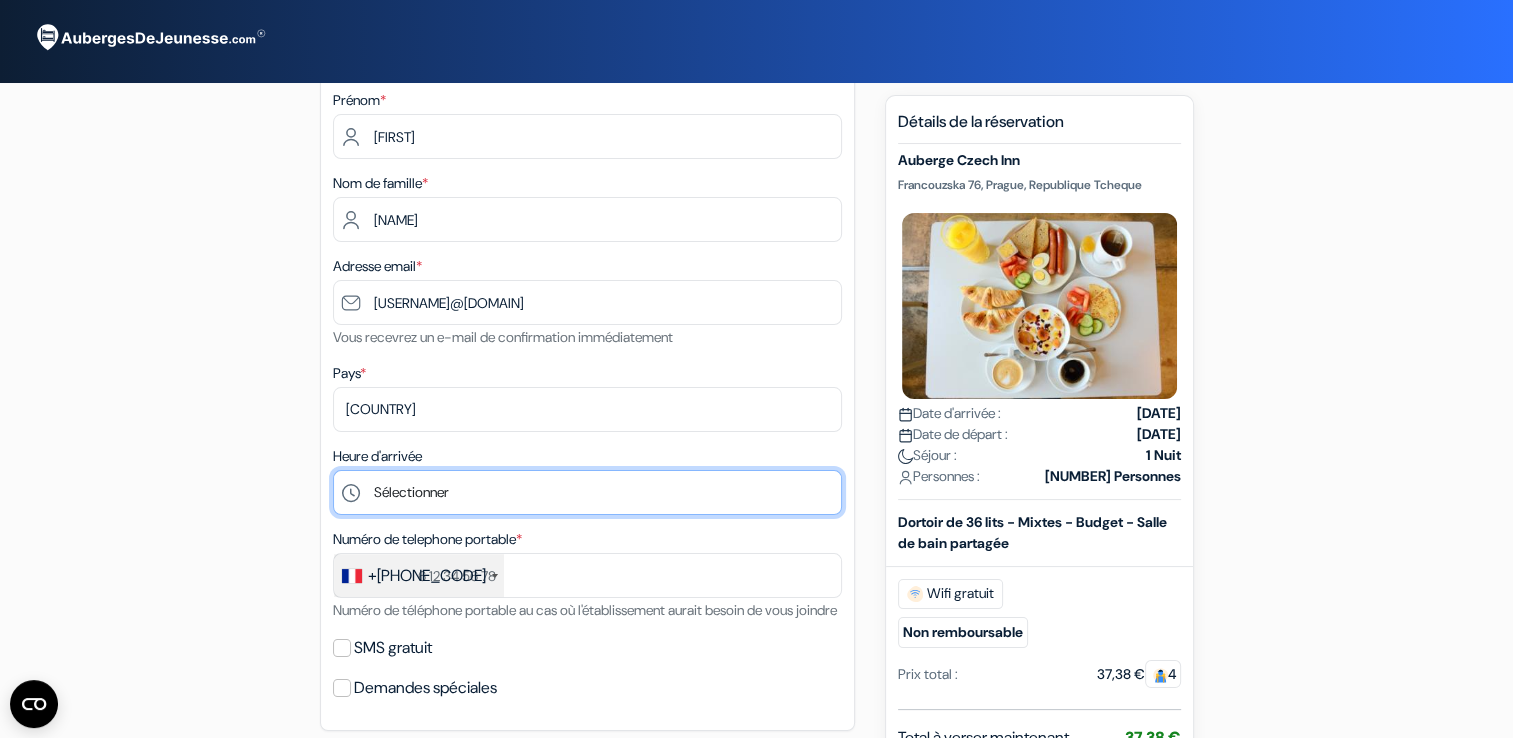 click on "Sélectionner
1:00
2:00
3:00
4:00
5:00
6:00
7:00
8:00
9:00
10:00
11:00
12:00 13:00 14:00 15:00" at bounding box center [587, 492] 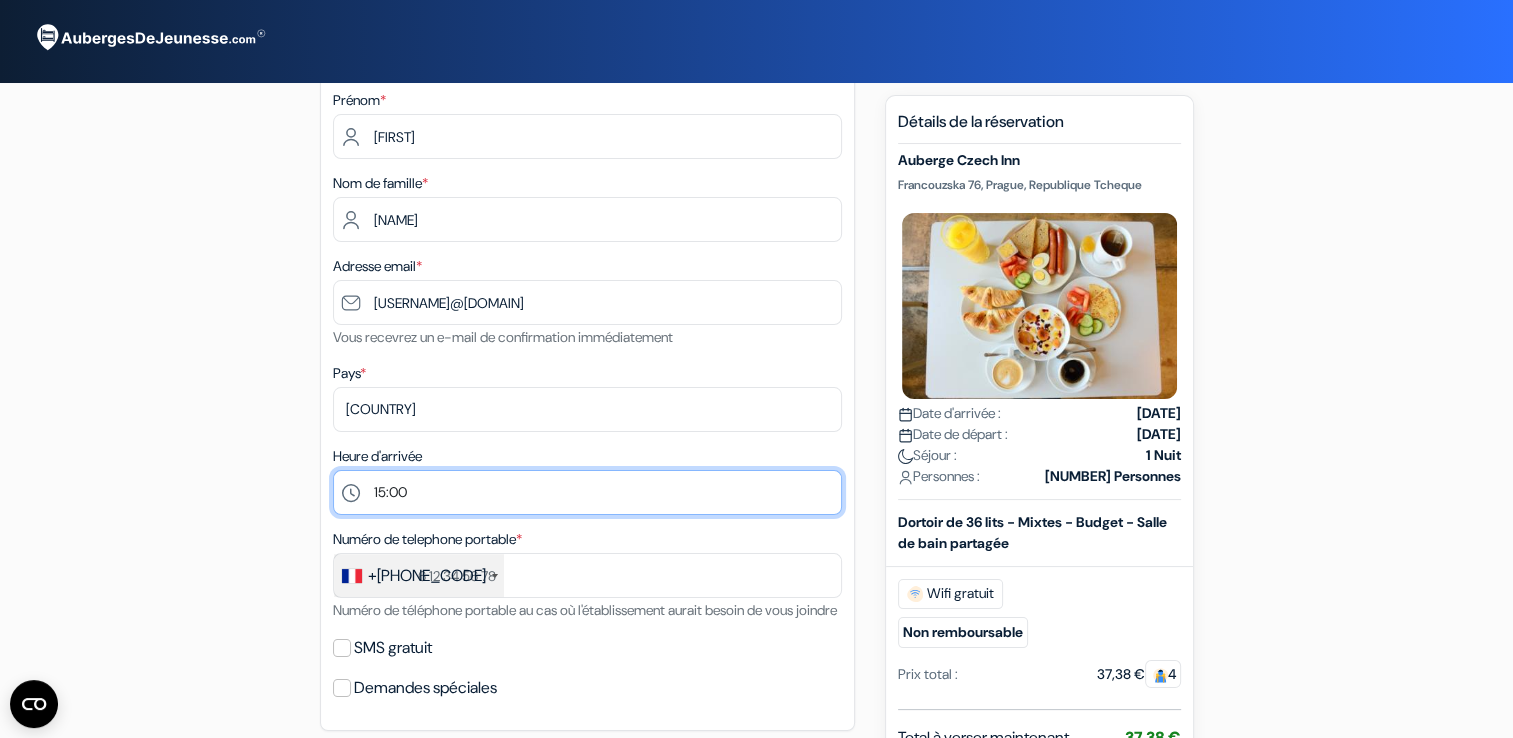 click on "Sélectionner
1:00
2:00
3:00
4:00
5:00
6:00
7:00
8:00
9:00
10:00
11:00
12:00 13:00 14:00 15:00" at bounding box center [587, 492] 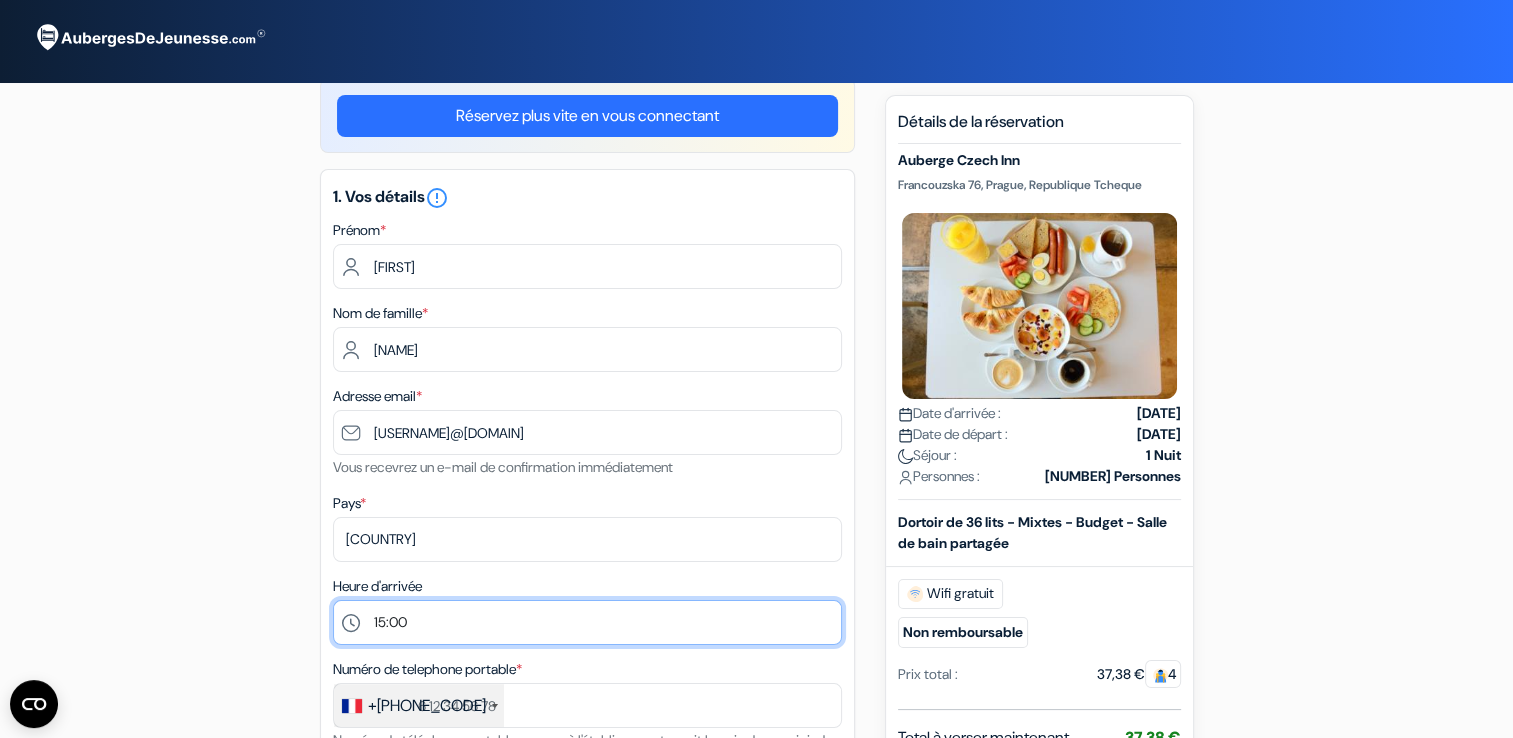 scroll, scrollTop: 180, scrollLeft: 0, axis: vertical 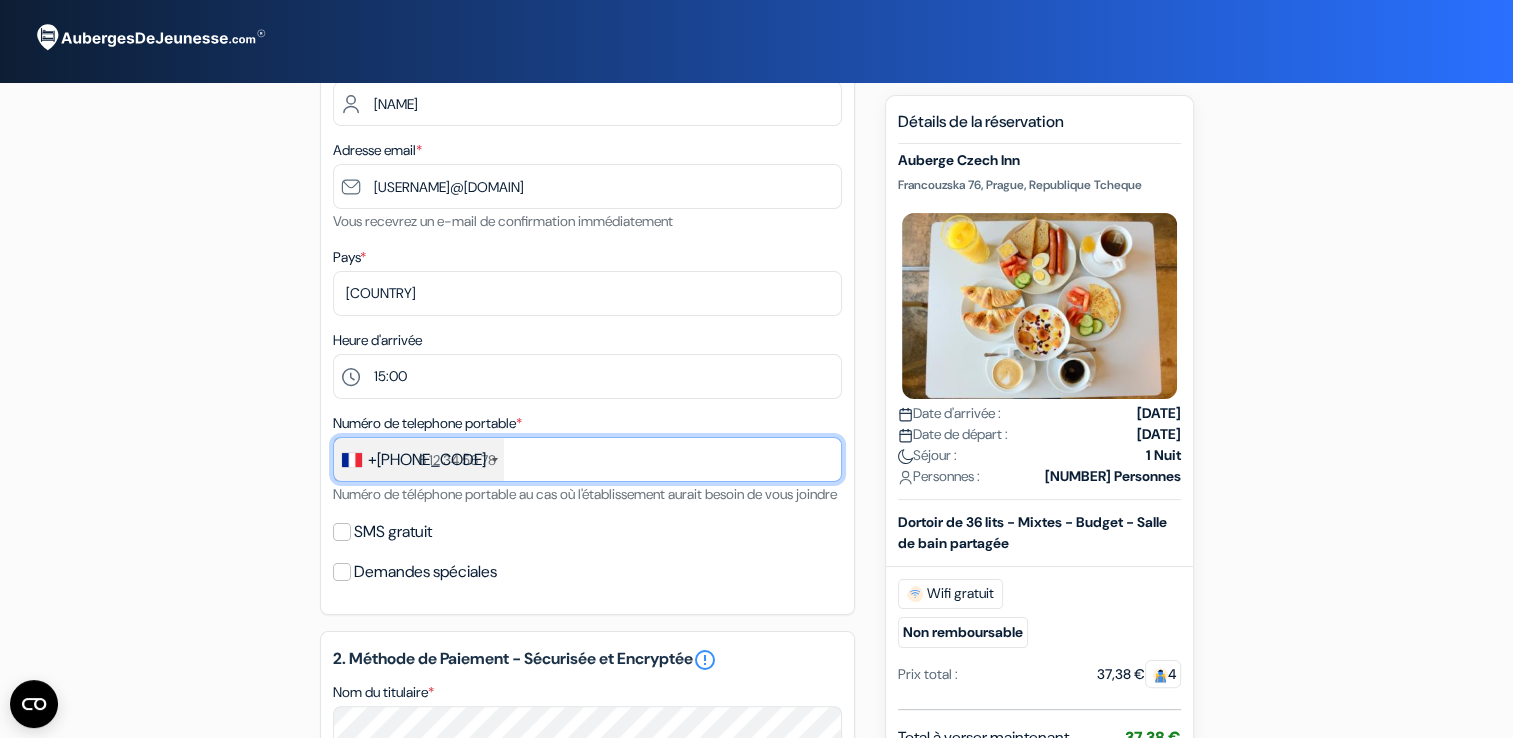 click at bounding box center [587, 459] 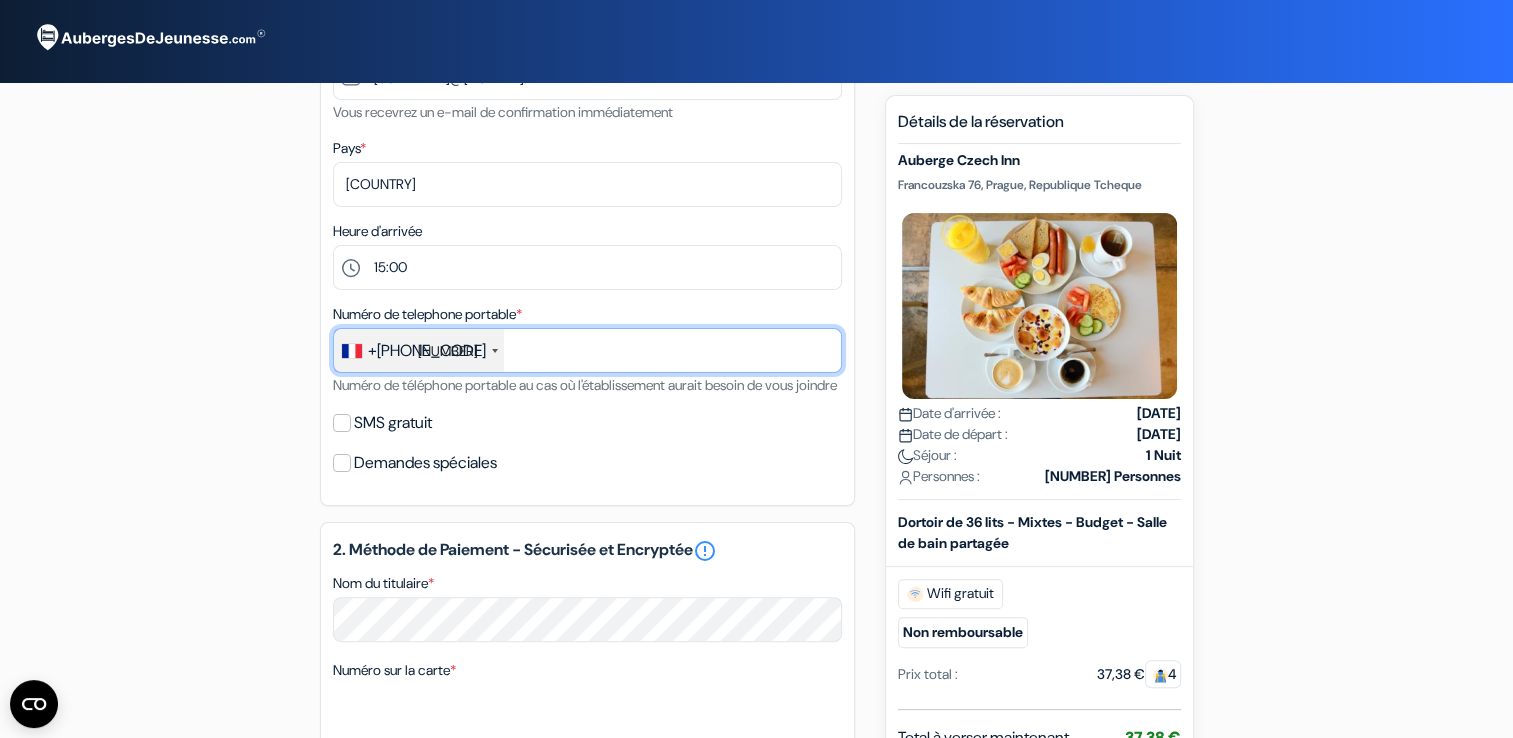 scroll, scrollTop: 384, scrollLeft: 0, axis: vertical 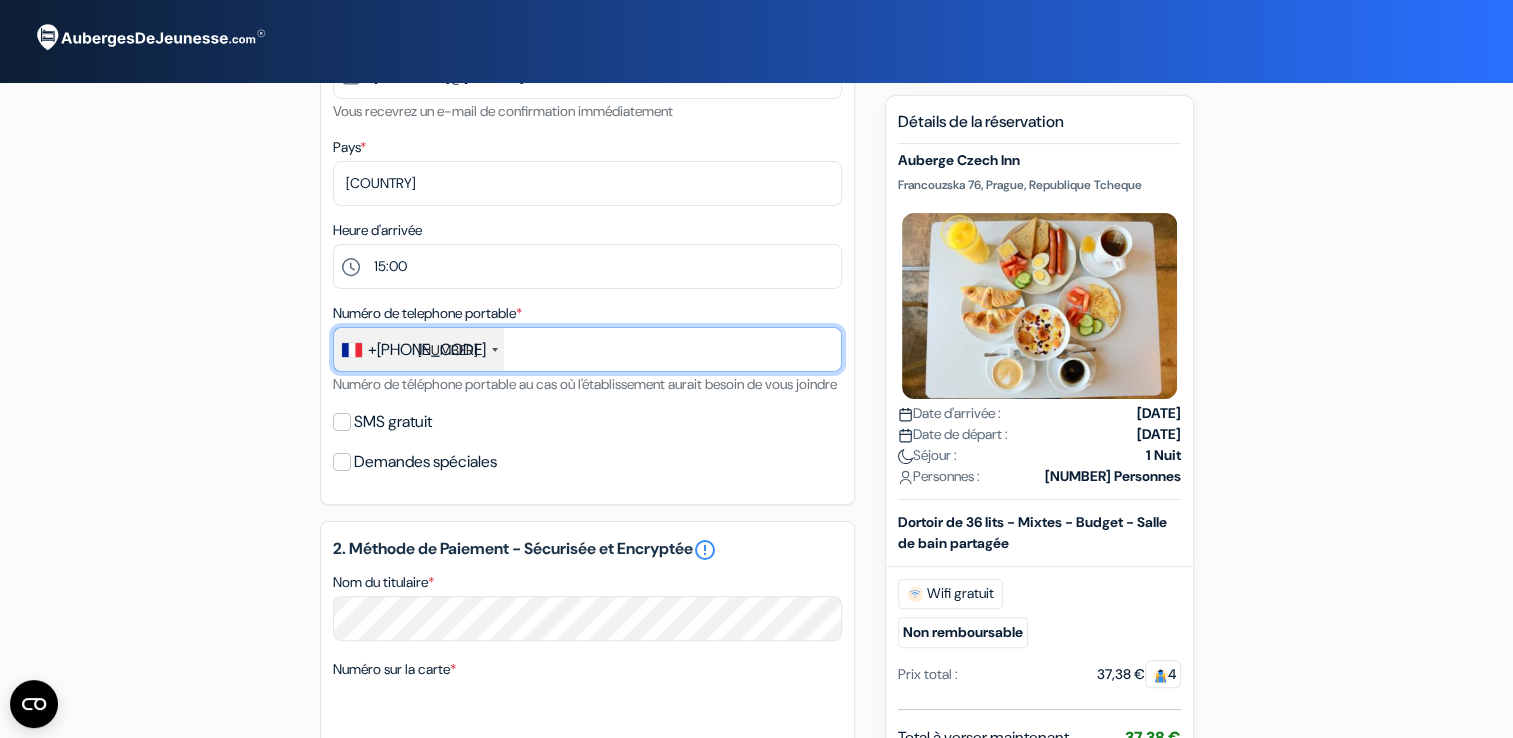 type on "750990400" 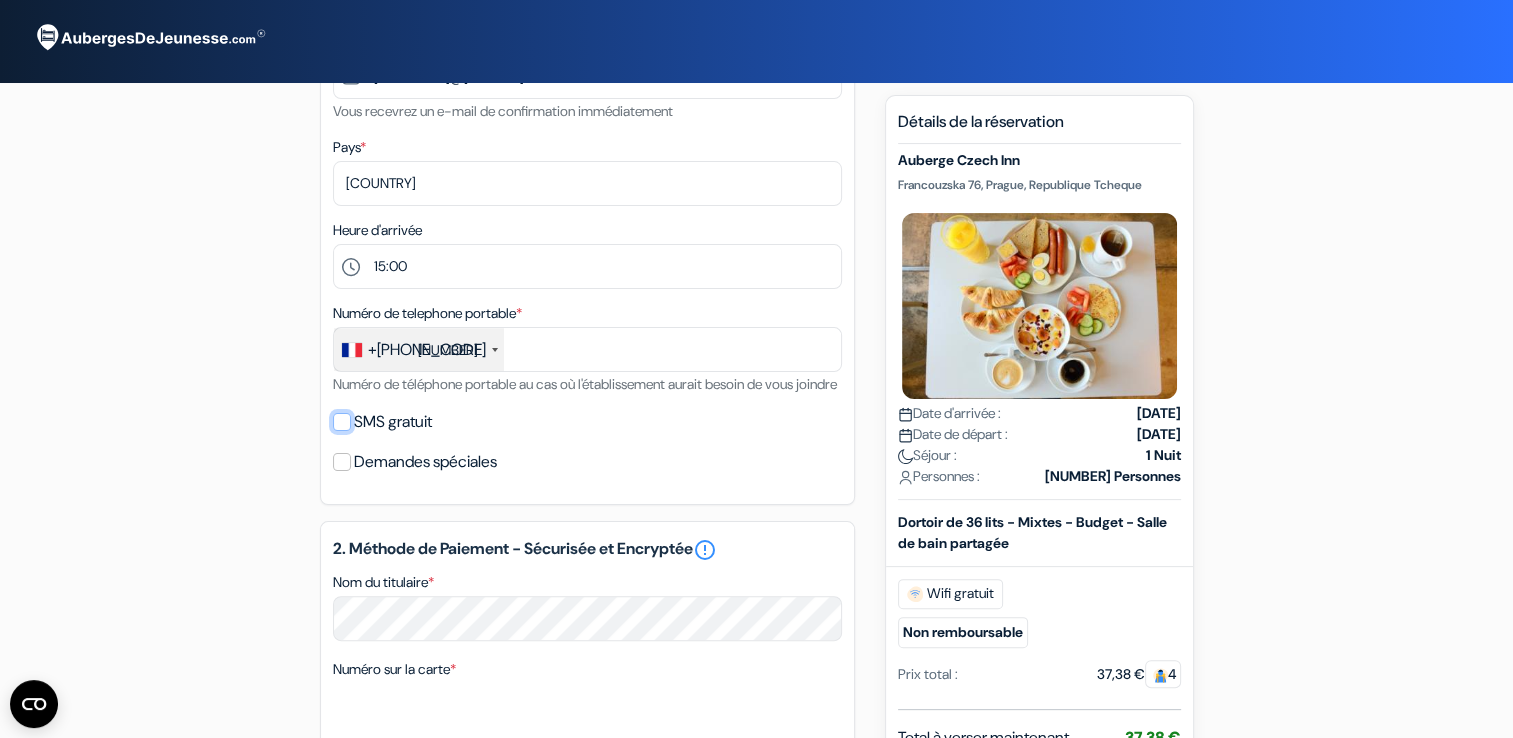 click on "SMS gratuit" at bounding box center (342, 422) 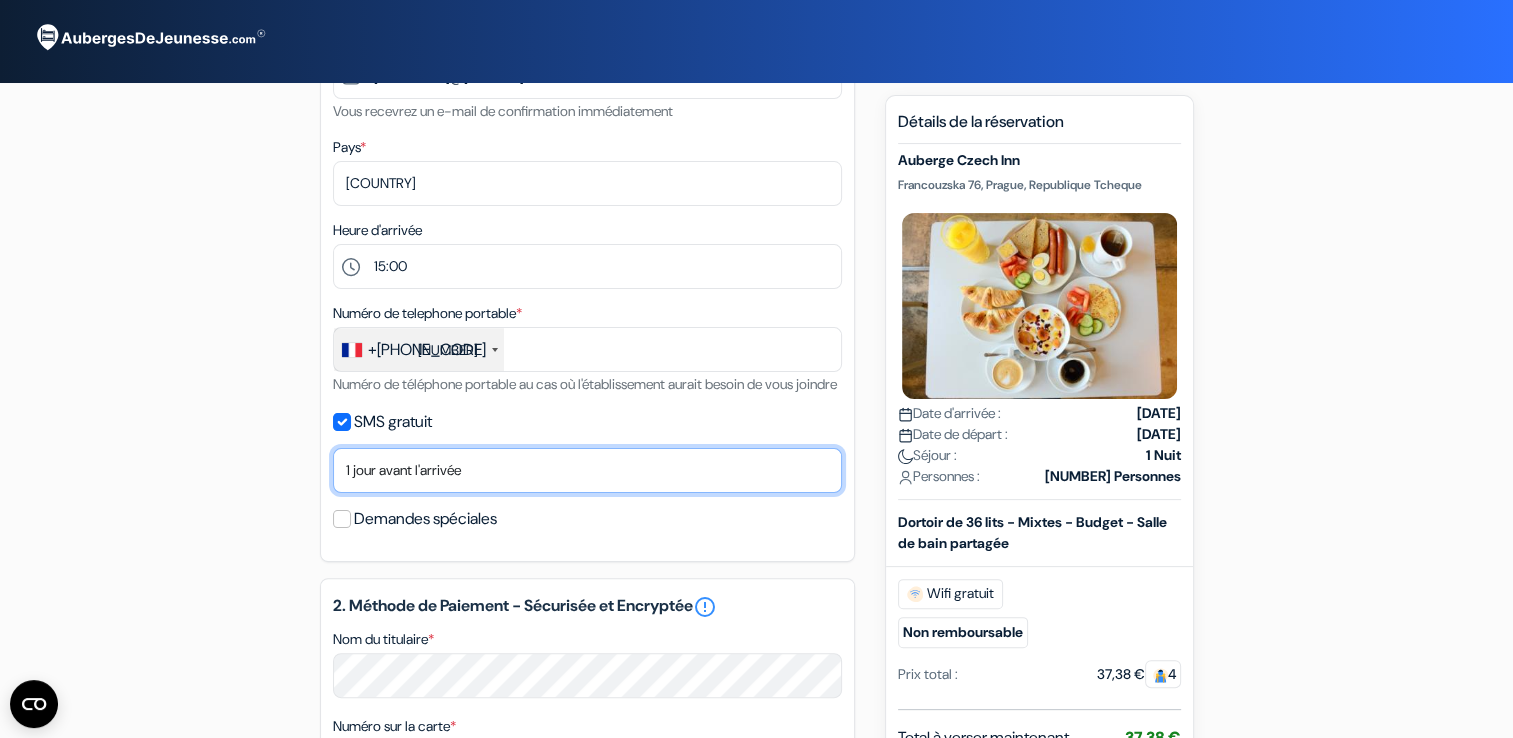 click on "Non merci
Maintenant
Le jour de votre arrivée
1 jour avant l'arrivée
2 jours avant l'arrivée
3 jours avant l'arrivée
4 jours avant l'arrivée
5 jours avant l'arrivée
6 jours avant l'arrivée
1 semaine avant l'arrivée" at bounding box center (587, 470) 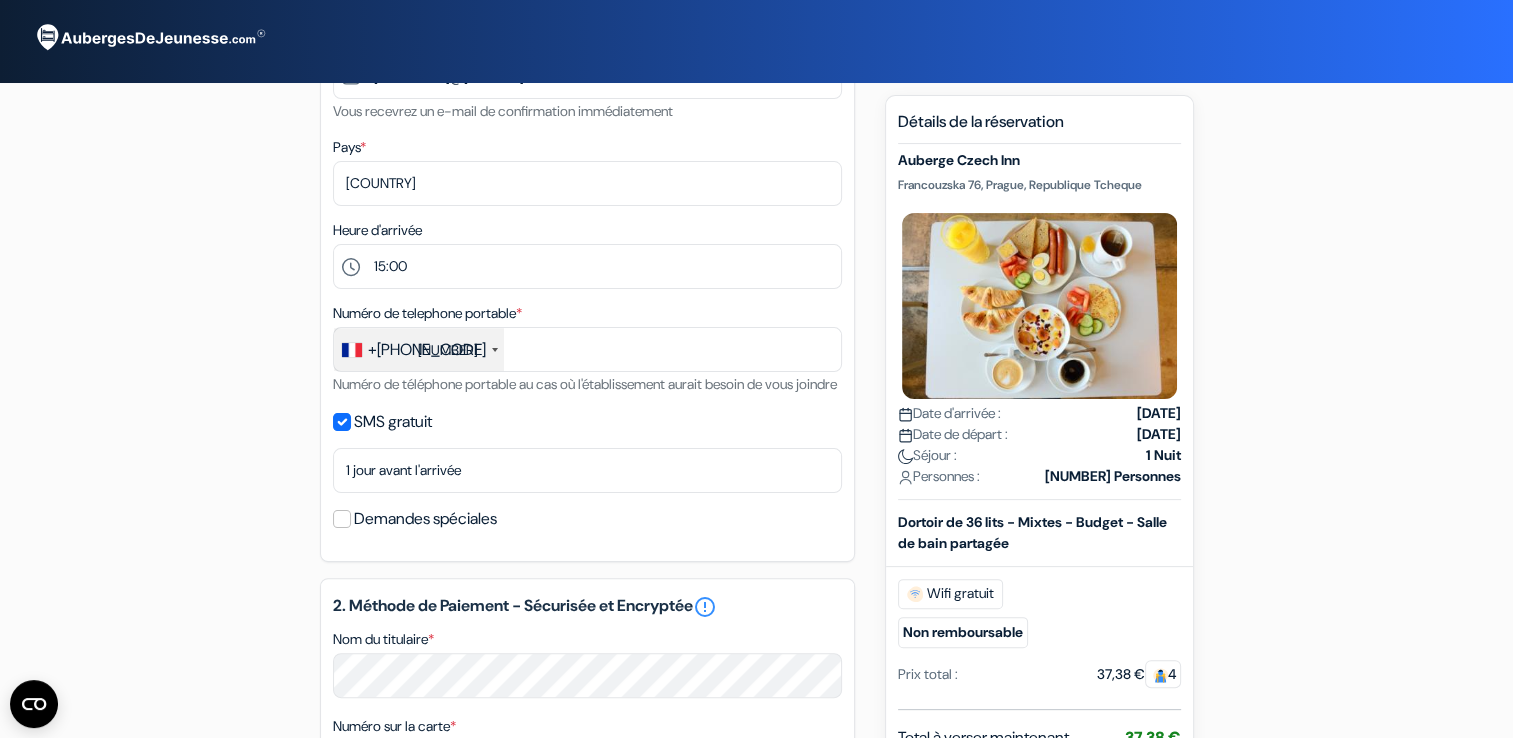 click on "Auberge [COUNTRY]
[NUMBER] [STREET],
[CITY],
[COUNTRY]" at bounding box center (757, 569) 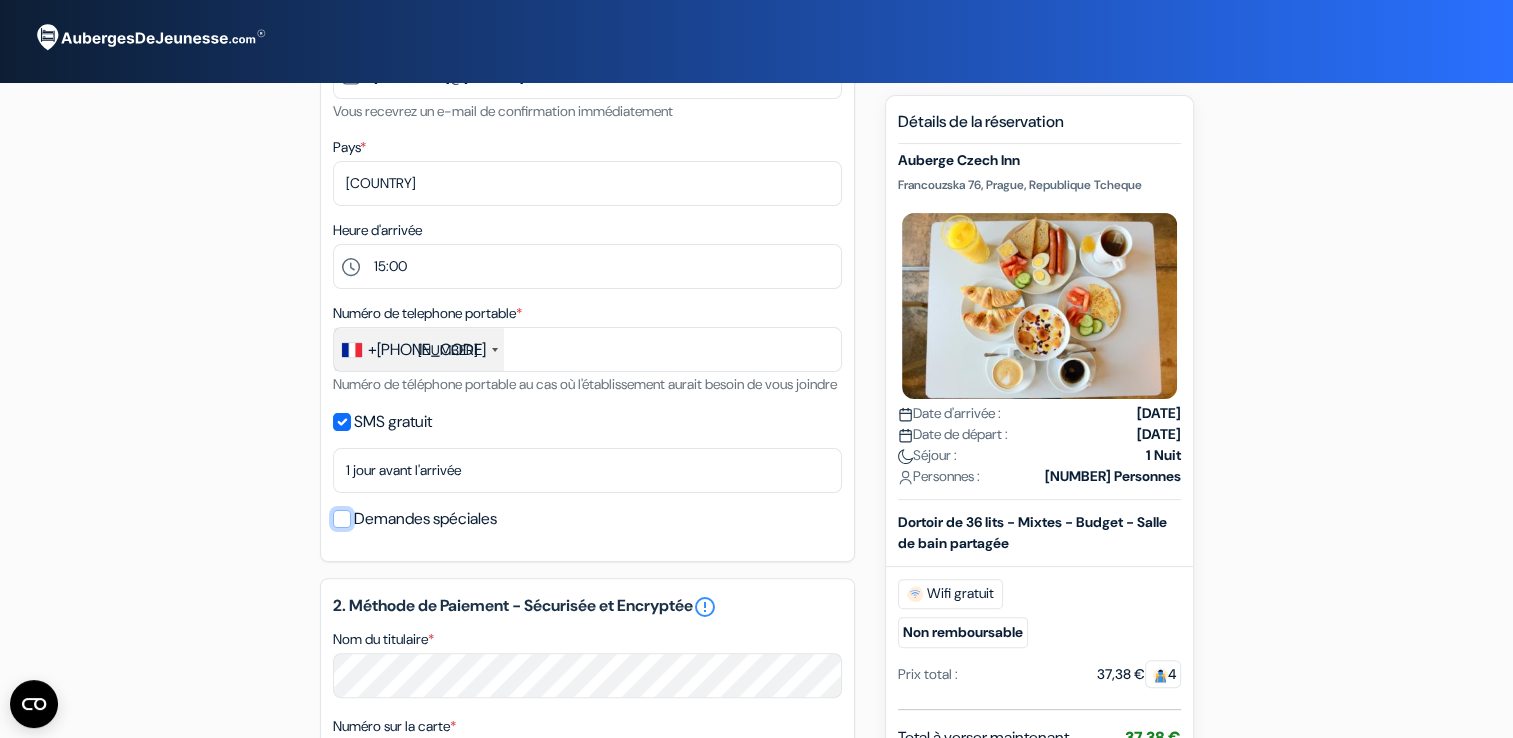click on "Demandes spéciales" at bounding box center [342, 519] 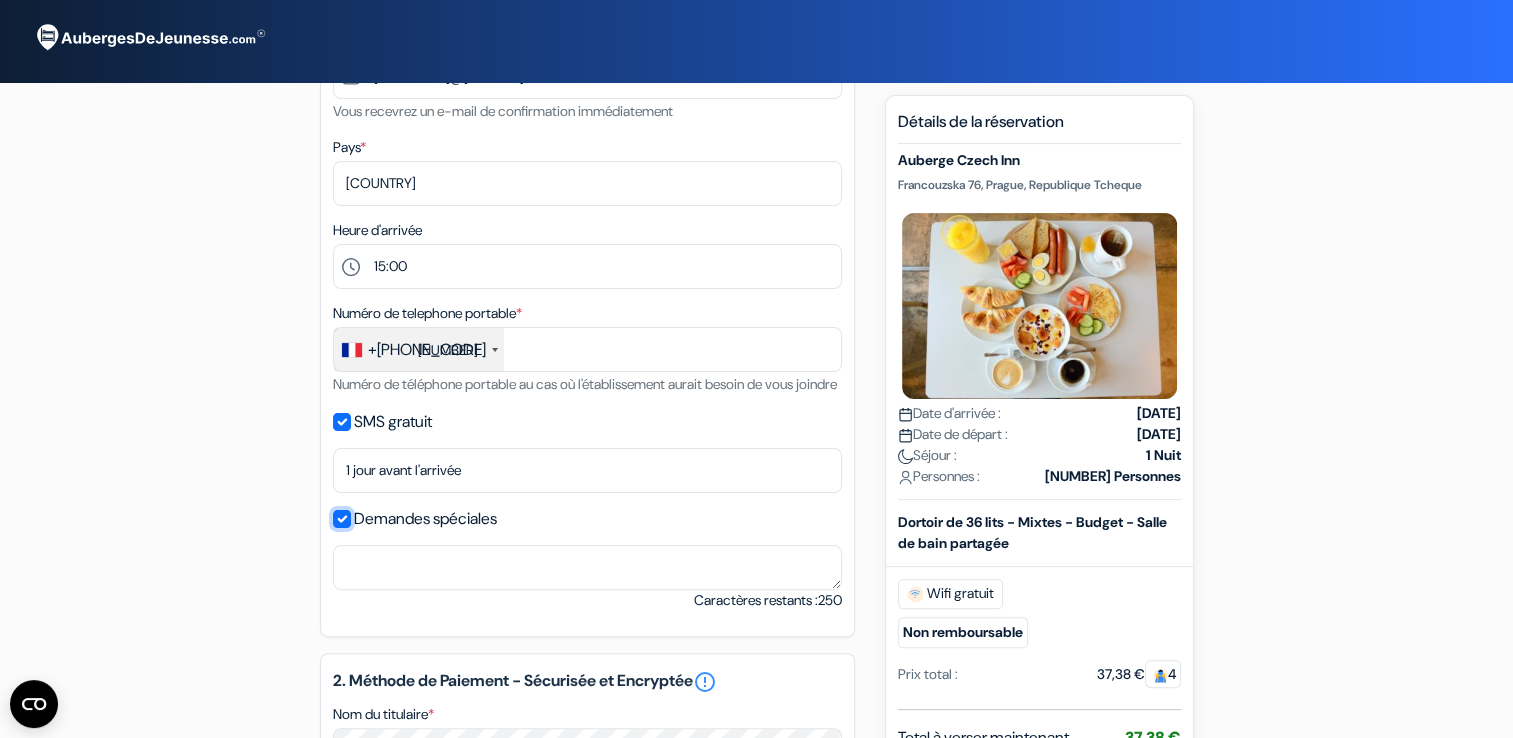 click on "Demandes spéciales" at bounding box center [342, 519] 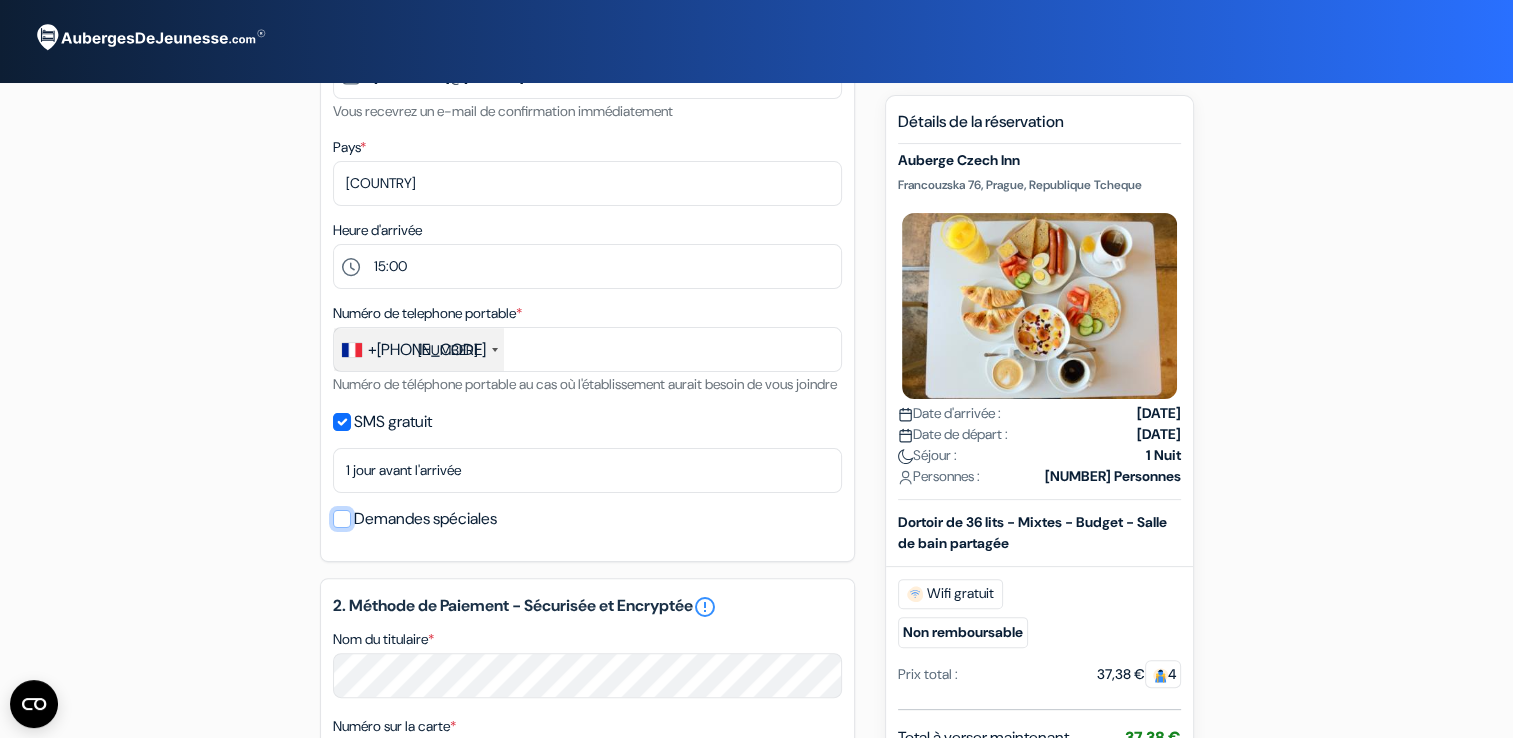 click on "Demandes spéciales" at bounding box center (342, 519) 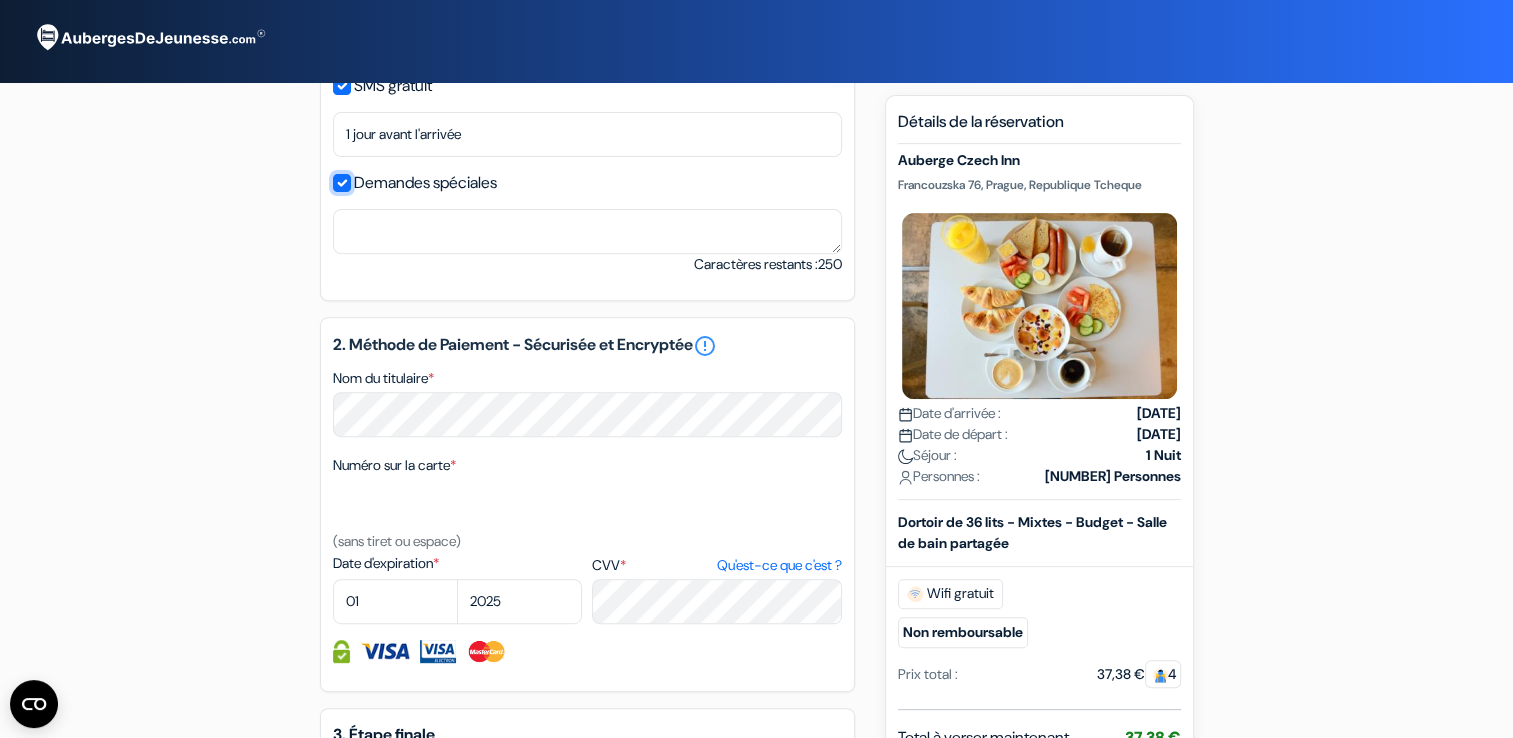 scroll, scrollTop: 722, scrollLeft: 0, axis: vertical 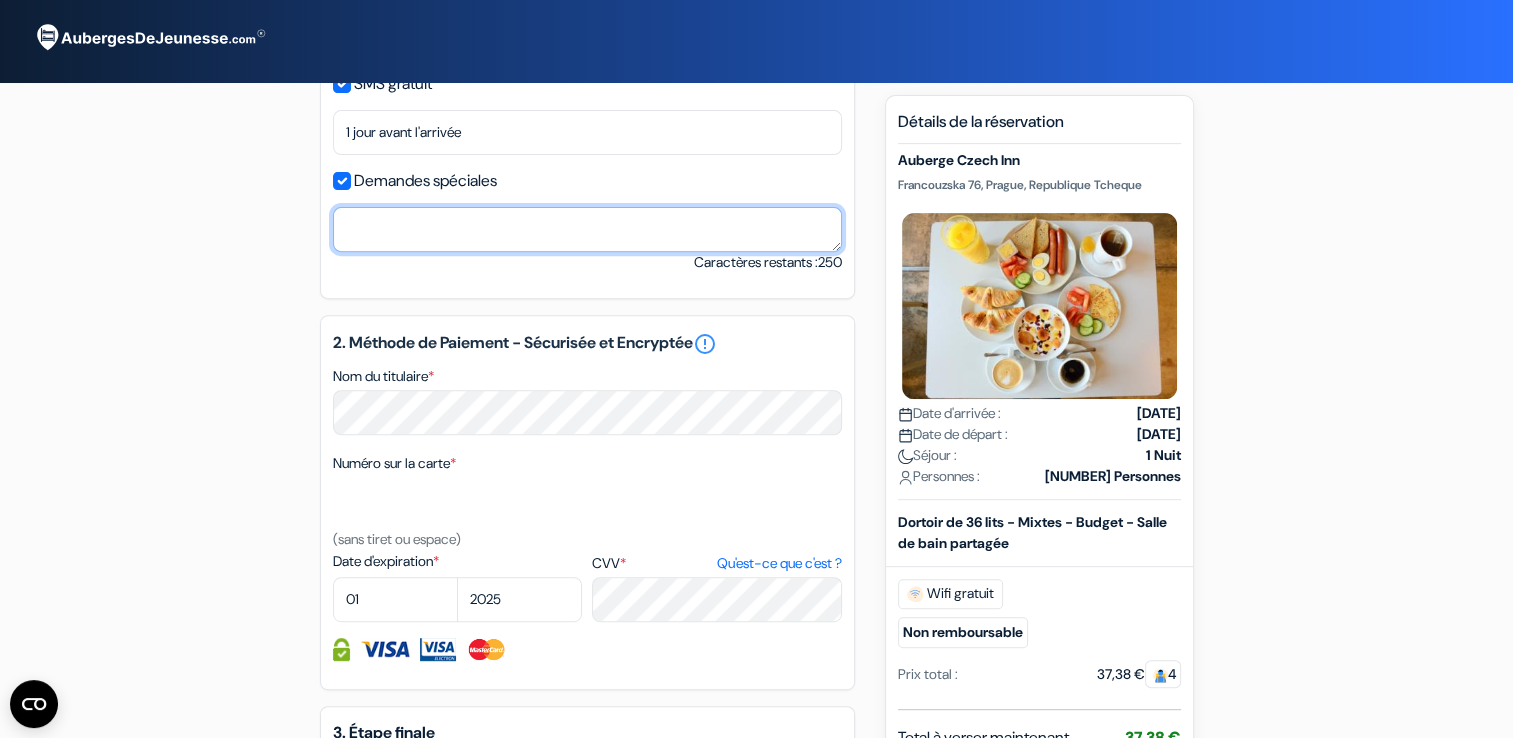 click on "Nom du titulaire  *" at bounding box center (587, 229) 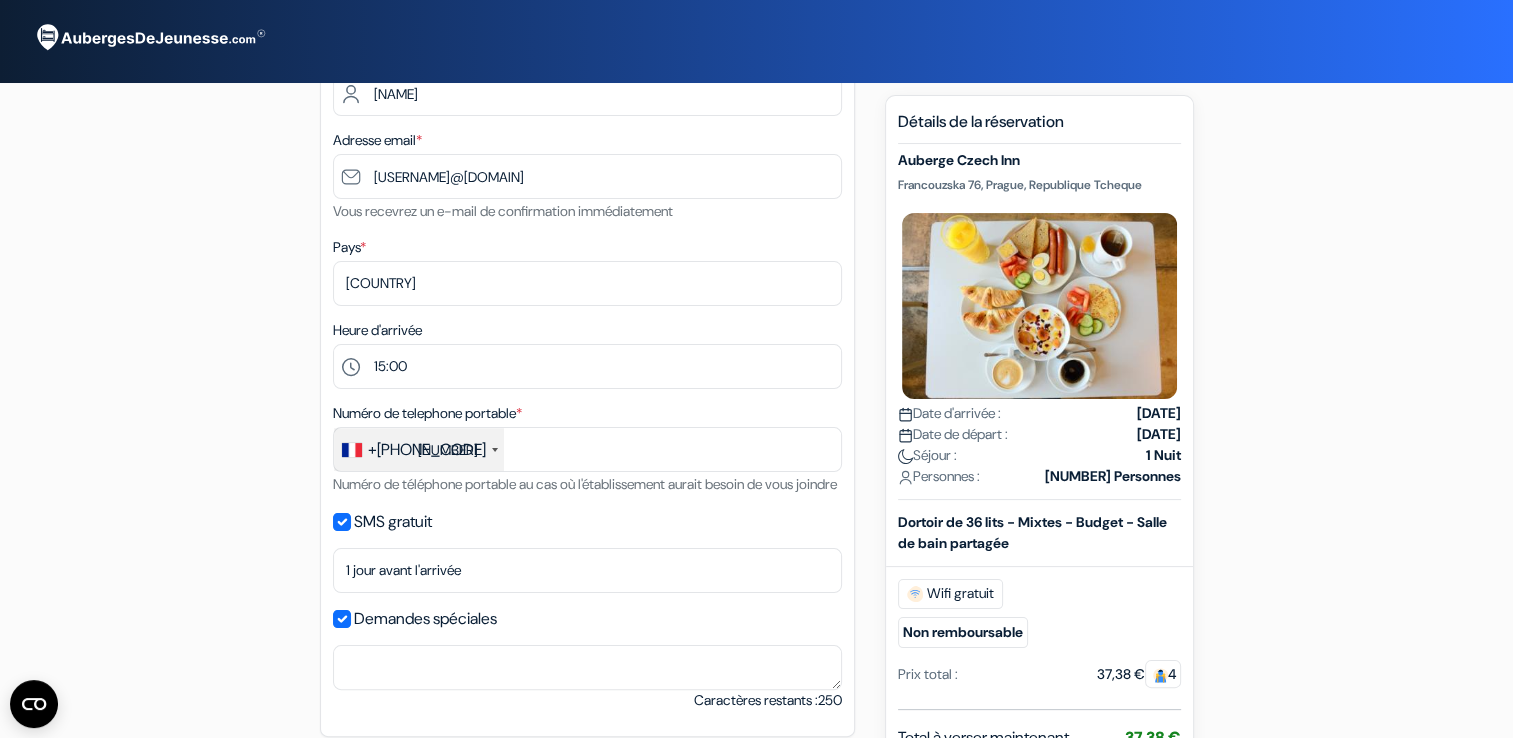 scroll, scrollTop: 275, scrollLeft: 0, axis: vertical 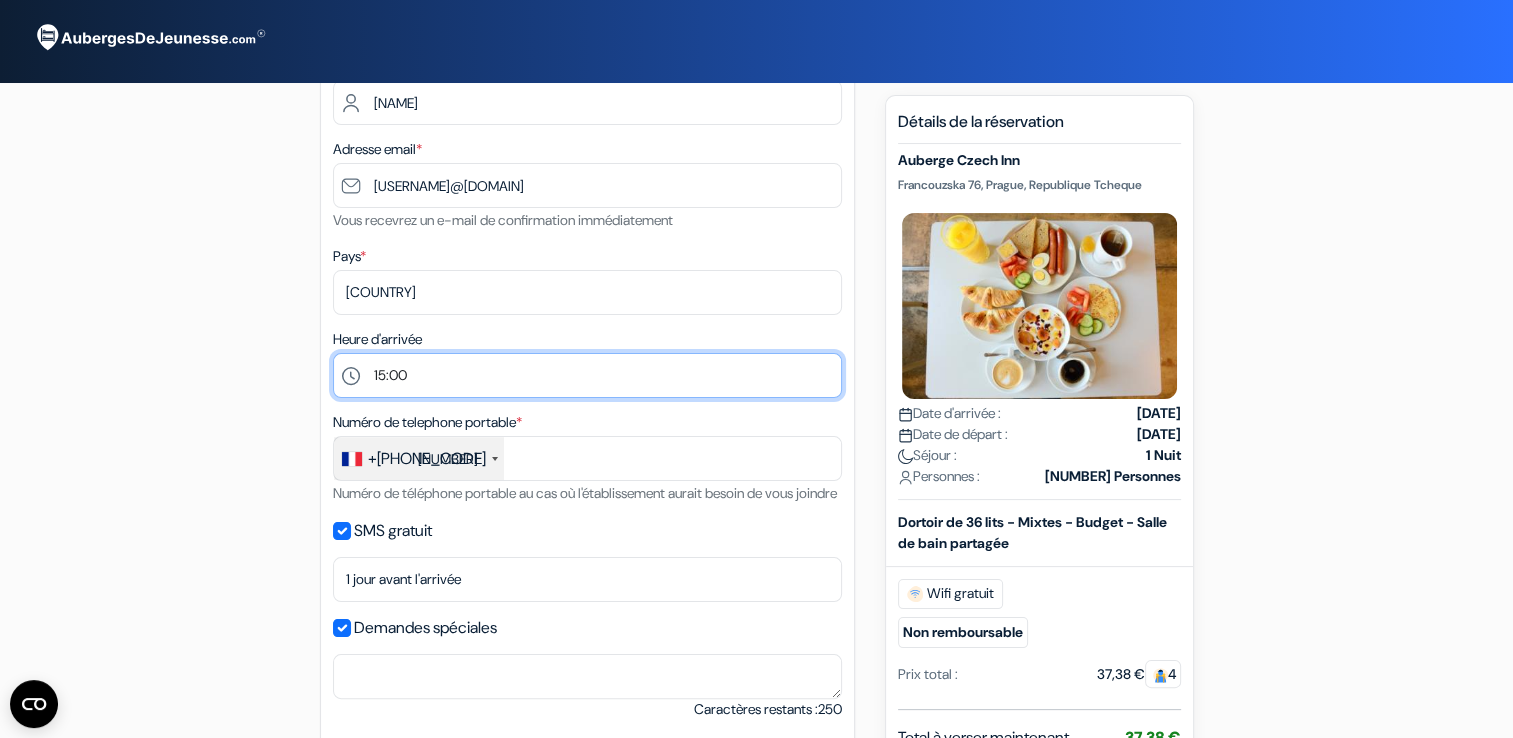 click on "Sélectionner
1:00
2:00
3:00
4:00
5:00
6:00
7:00
8:00
9:00
10:00
11:00
12:00 13:00 14:00 15:00" at bounding box center [587, 375] 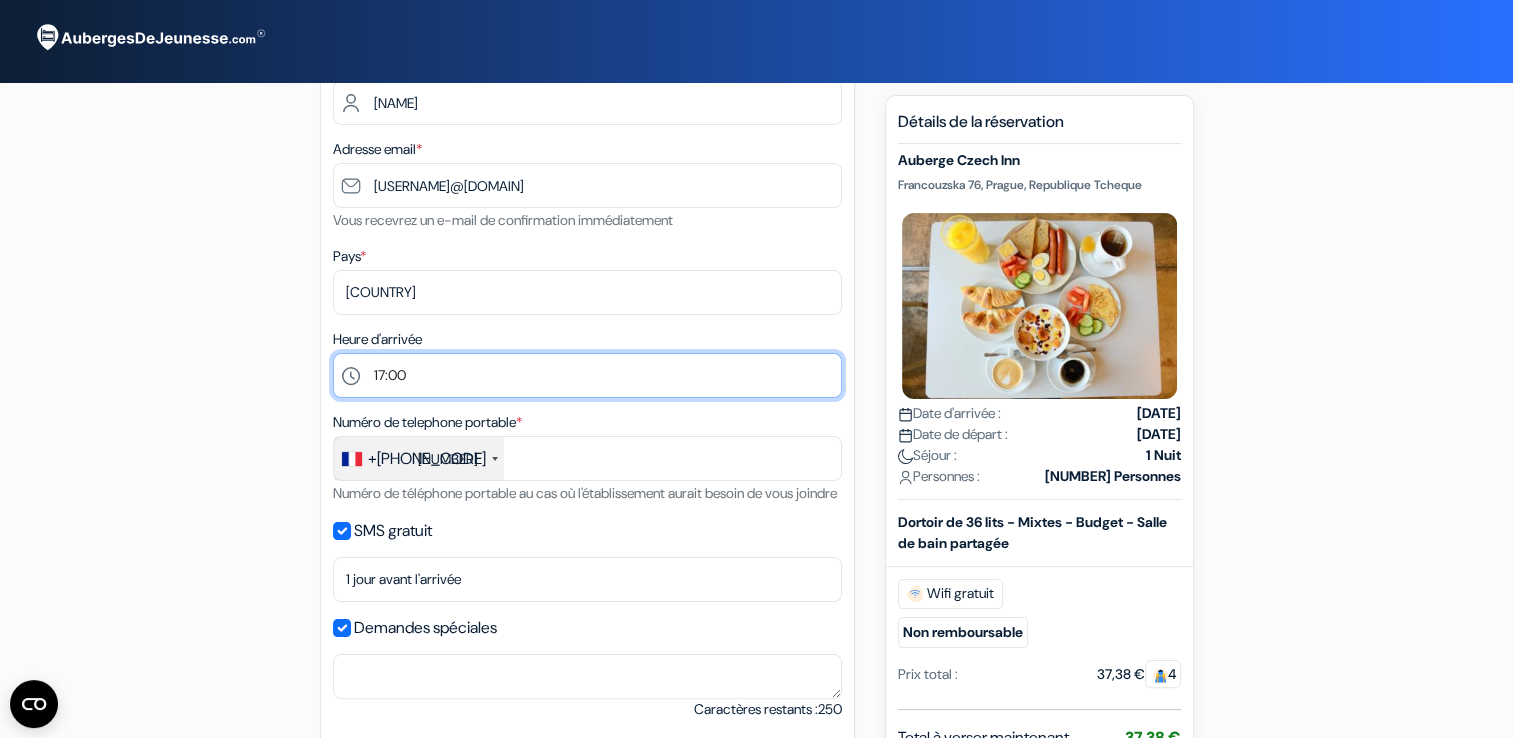 click on "Sélectionner
1:00
2:00
3:00
4:00
5:00
6:00
7:00
8:00
9:00
10:00
11:00
12:00 13:00 14:00 15:00" at bounding box center (587, 375) 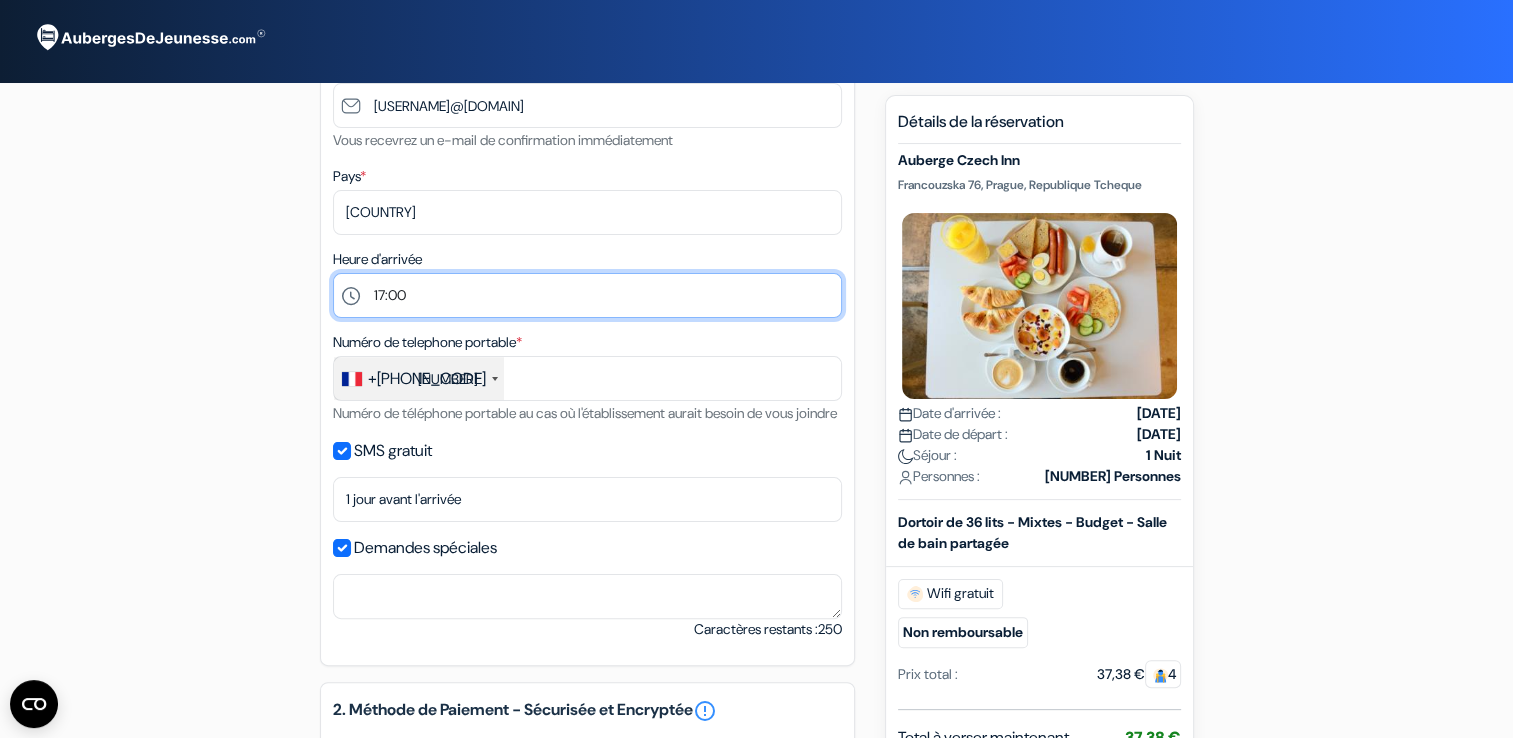 scroll, scrollTop: 344, scrollLeft: 0, axis: vertical 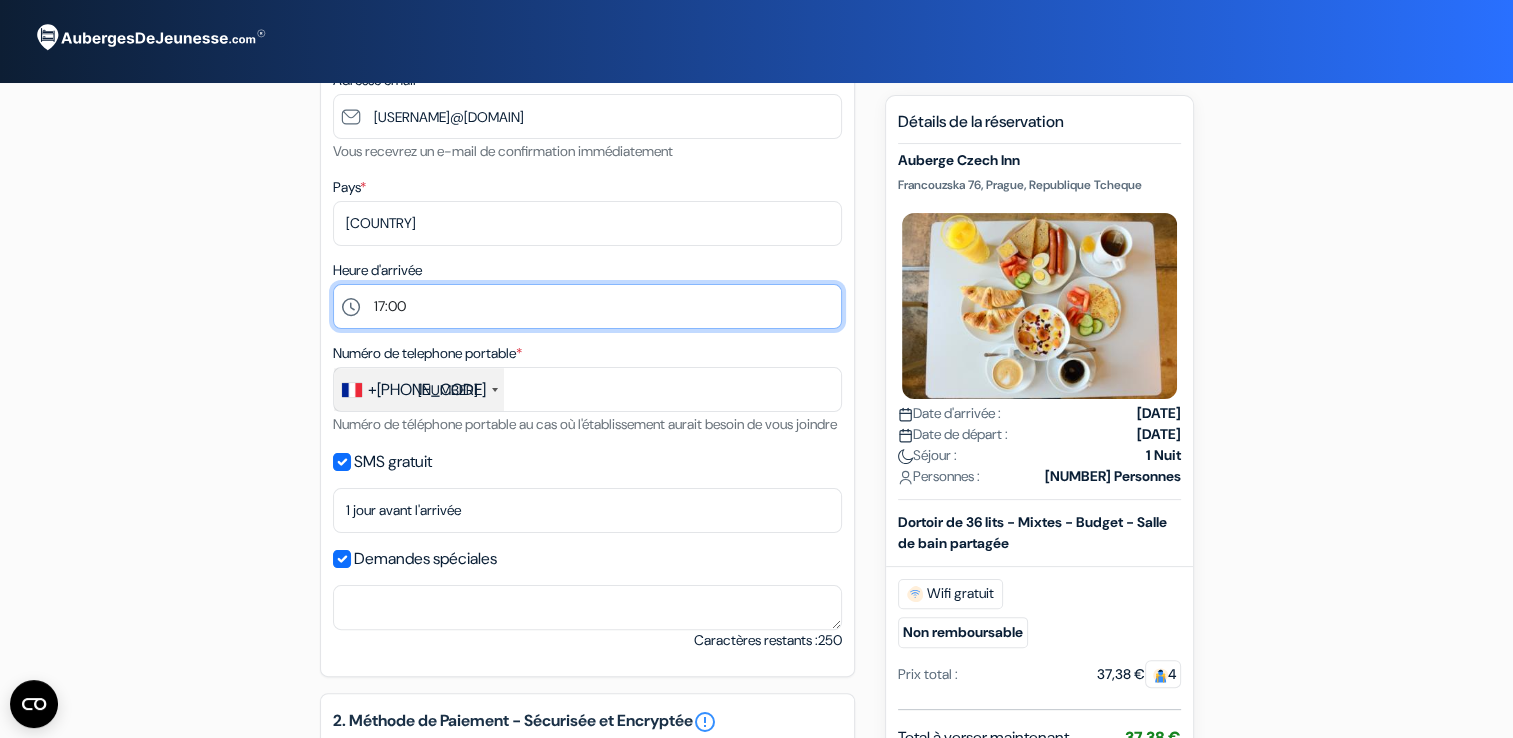 click on "Sélectionner
1:00
2:00
3:00
4:00
5:00
6:00
7:00
8:00
9:00
10:00
11:00
12:00 13:00 14:00 15:00" at bounding box center (587, 306) 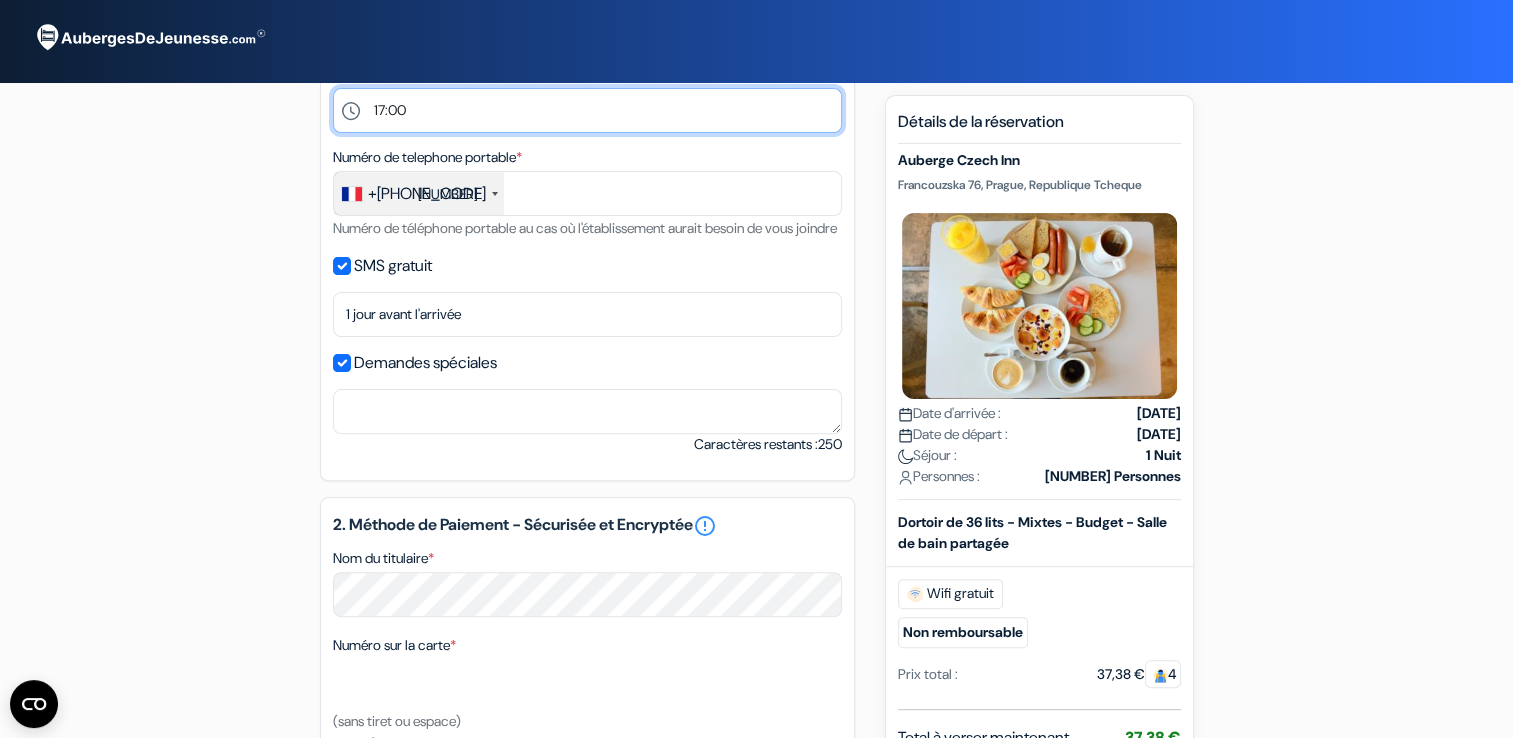 scroll, scrollTop: 542, scrollLeft: 0, axis: vertical 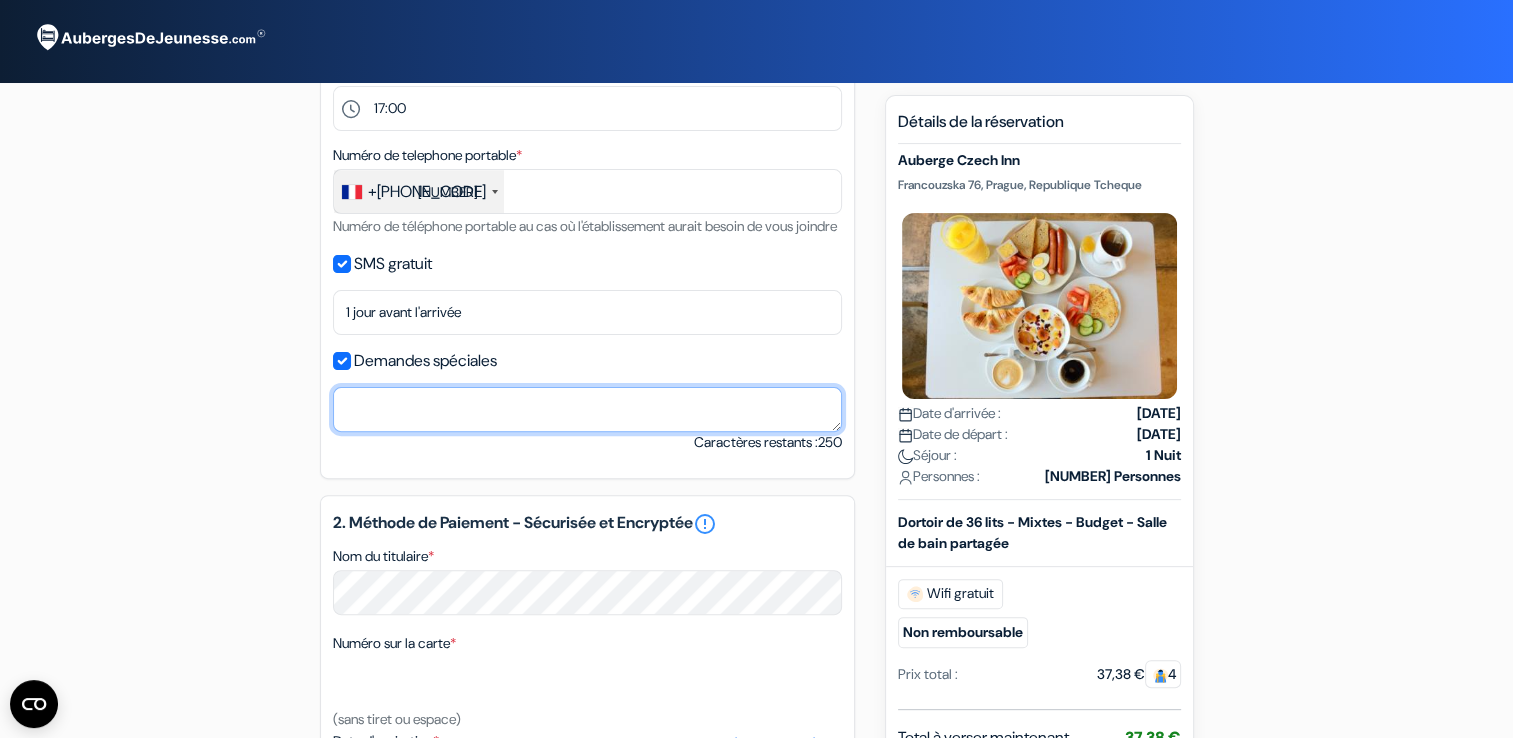 click on "Nom du titulaire  *" at bounding box center [587, 409] 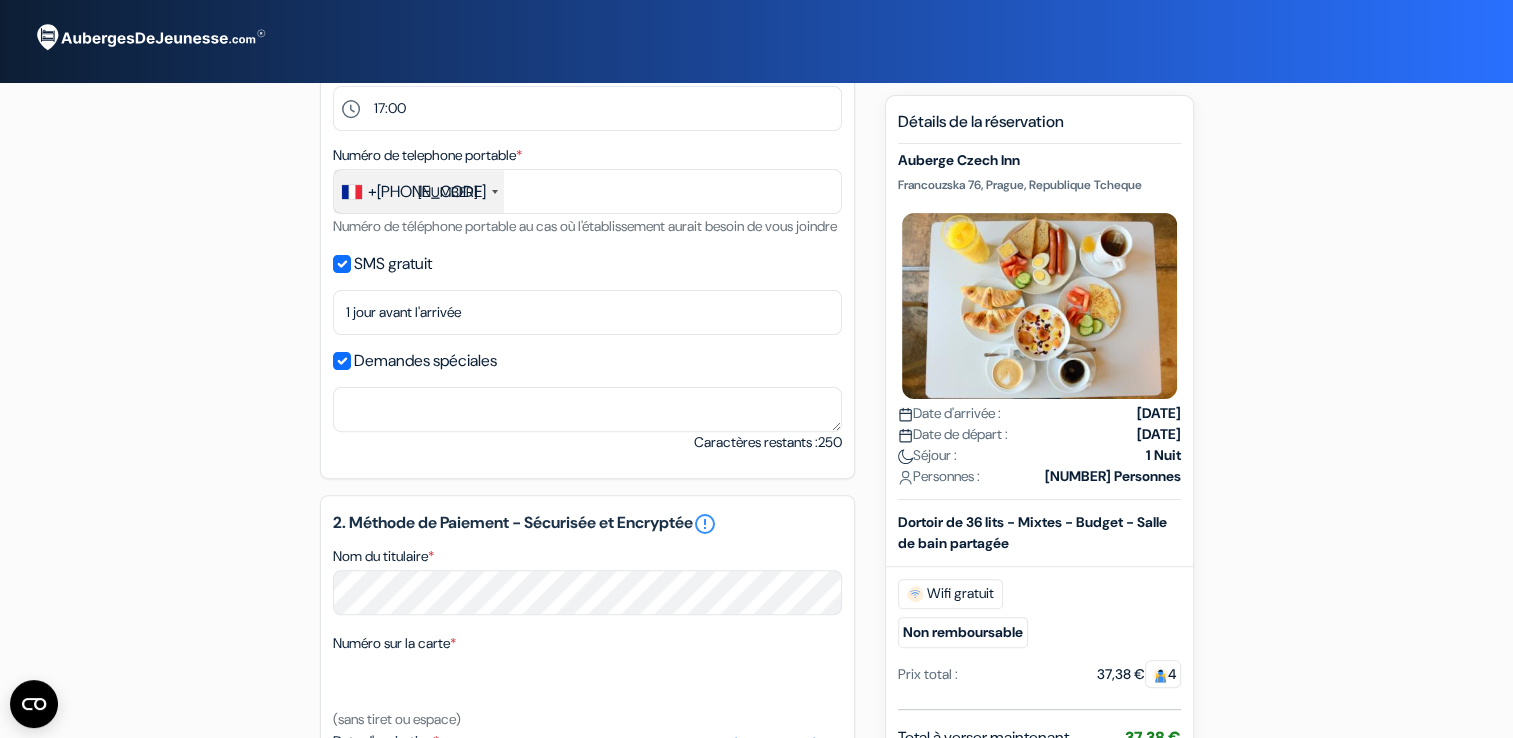 click on "Départ
add_box
Auberge Czech Inn
Francouzska 76,
Prague,
Republique Tcheque
Détails de l'établissement
done done" at bounding box center [756, 370] 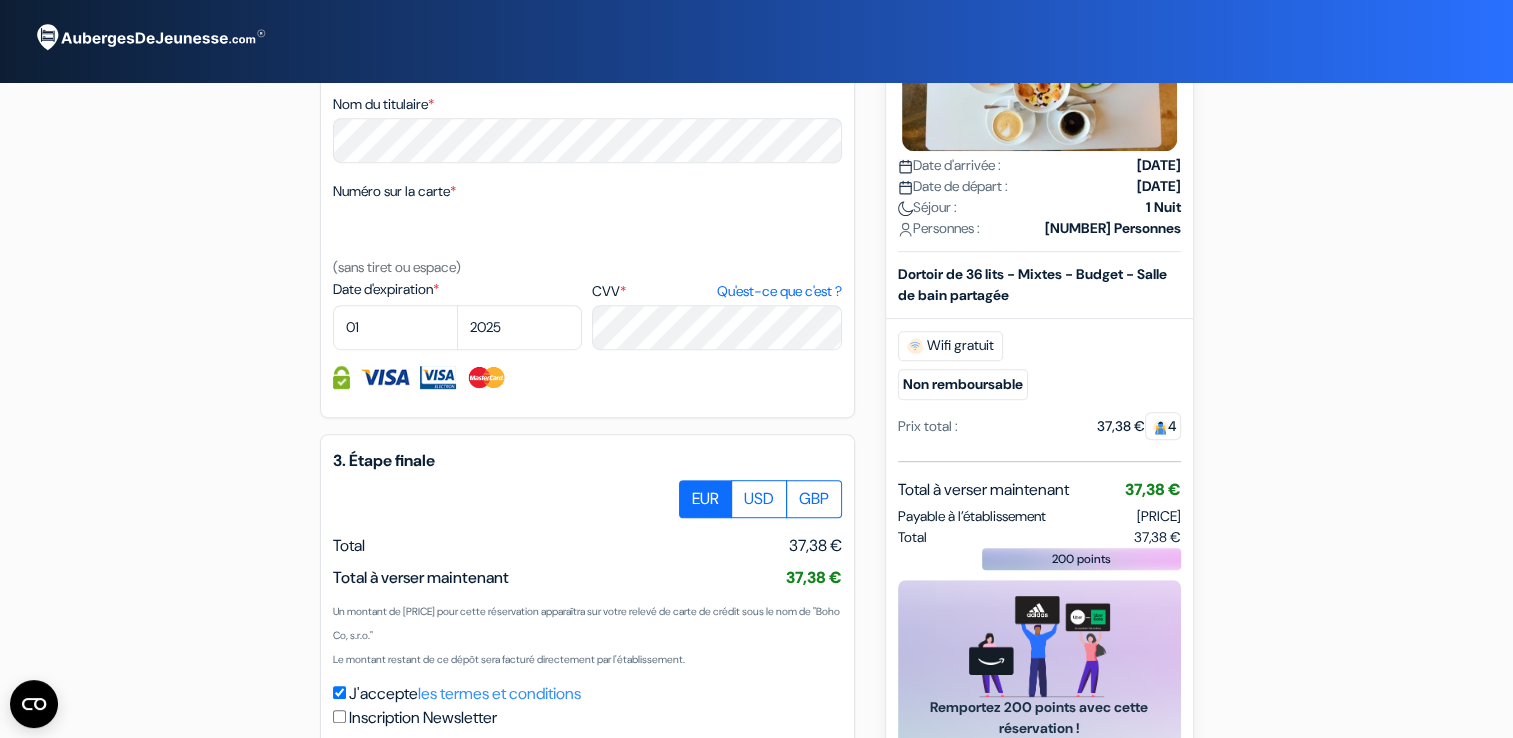scroll, scrollTop: 1004, scrollLeft: 0, axis: vertical 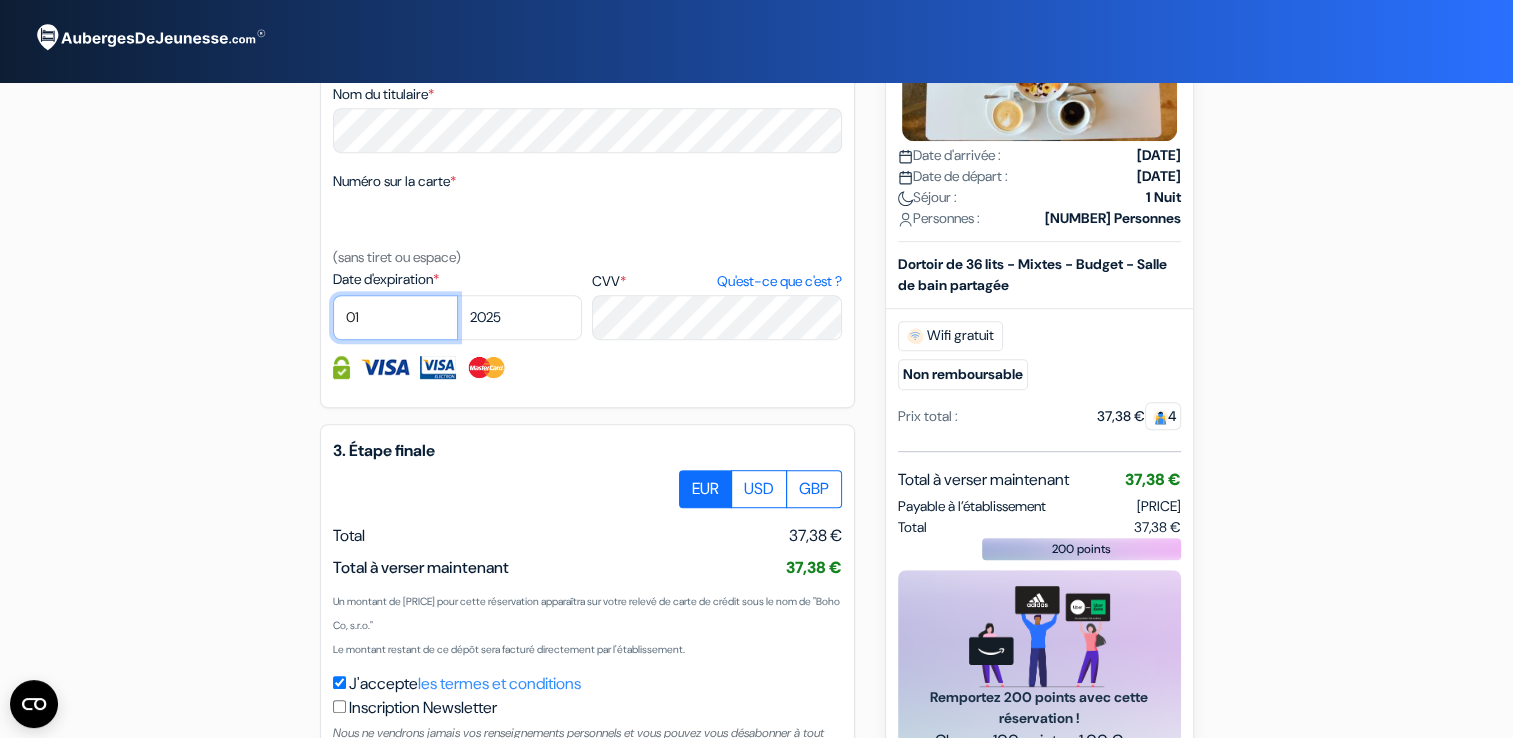 click on "01
02
03
04
05
06
07
08
09
10
11
12" at bounding box center [395, 317] 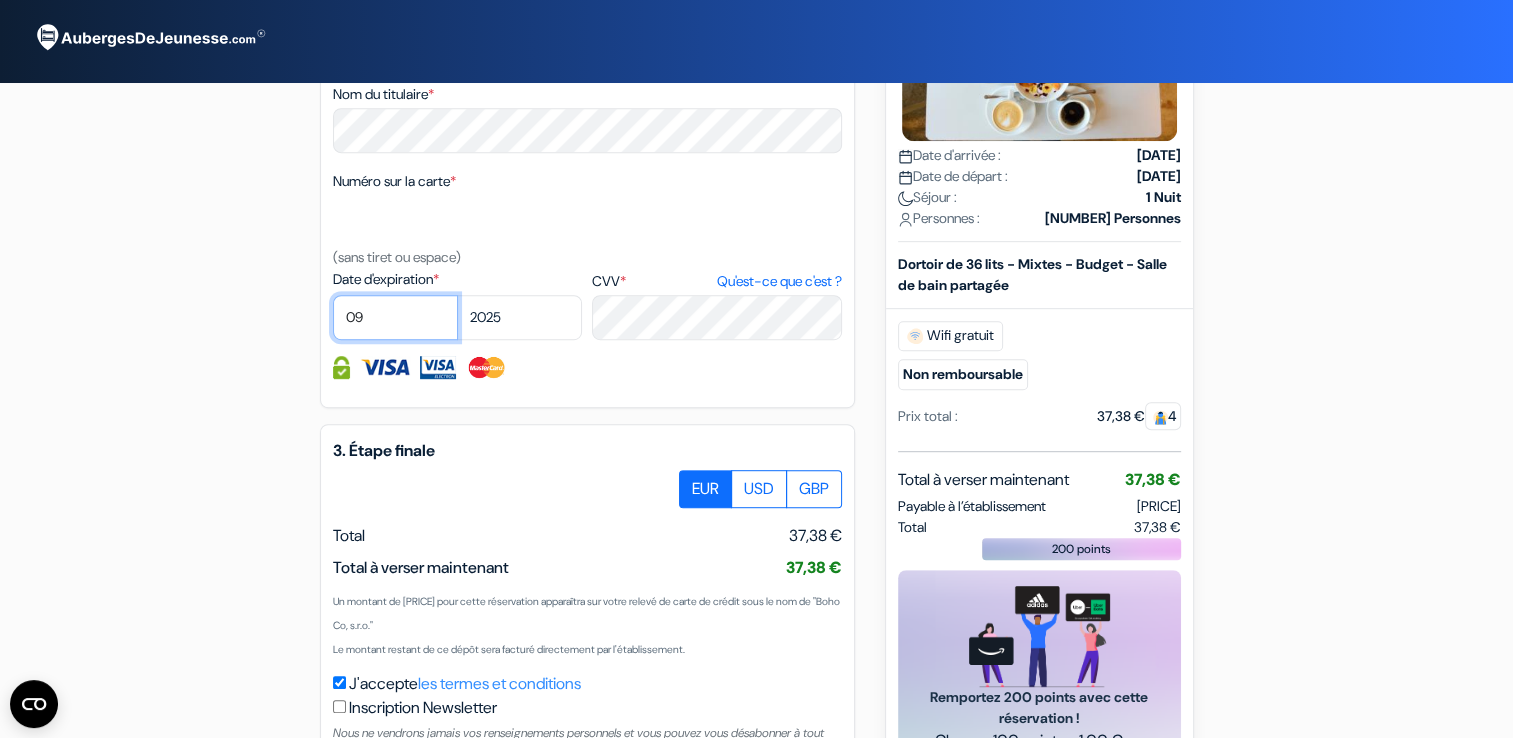 click on "01
02
03
04
05
06
07
08
09
10
11
12" at bounding box center [395, 317] 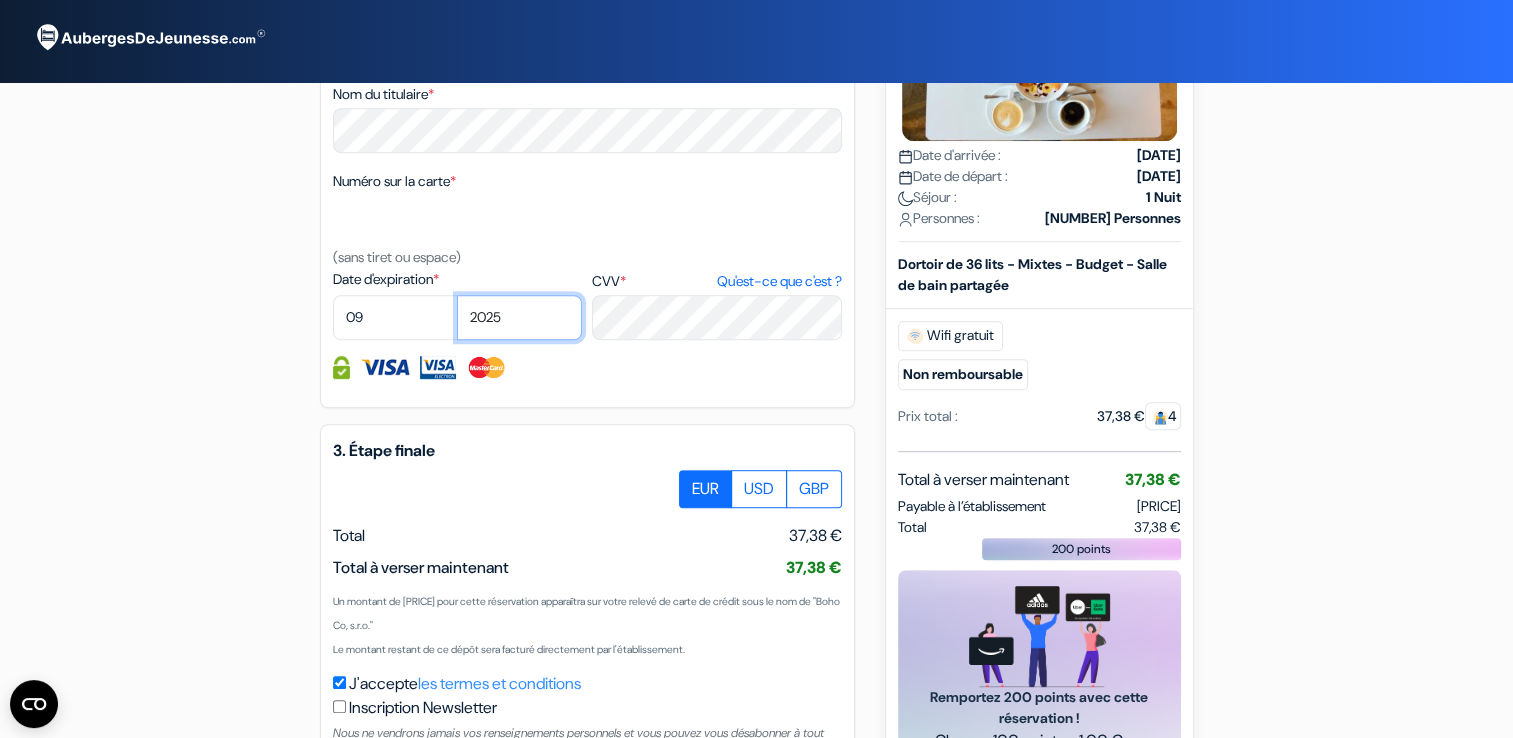 click on "2025
2026
2027
2028
2029
2030
2031
2032
2033 2034 2035 2036 2037 2038 2039 2040 2041 2042 2043" at bounding box center (519, 317) 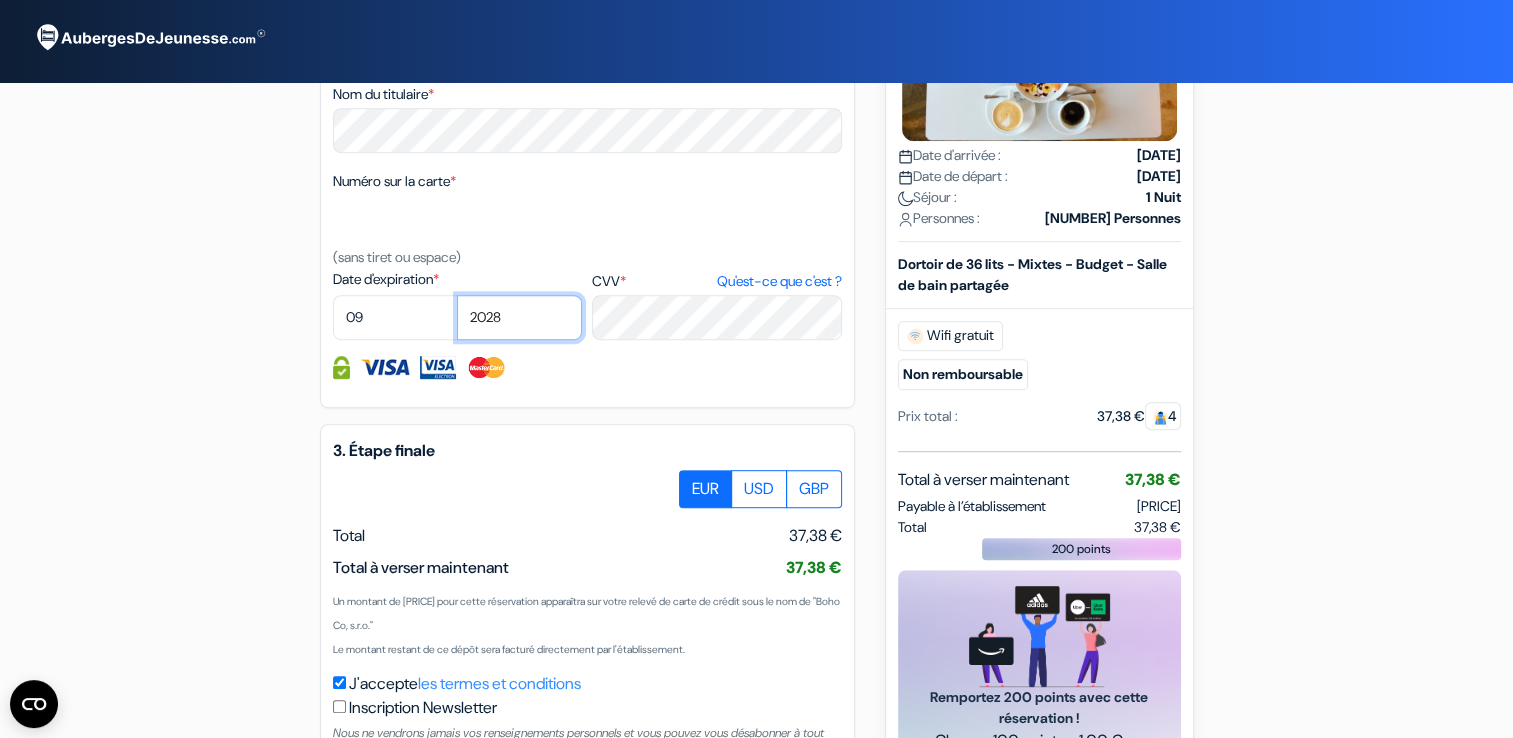 click on "2025
2026
2027
2028
2029
2030
2031
2032
2033 2034 2035 2036 2037 2038 2039 2040 2041 2042 2043" at bounding box center [519, 317] 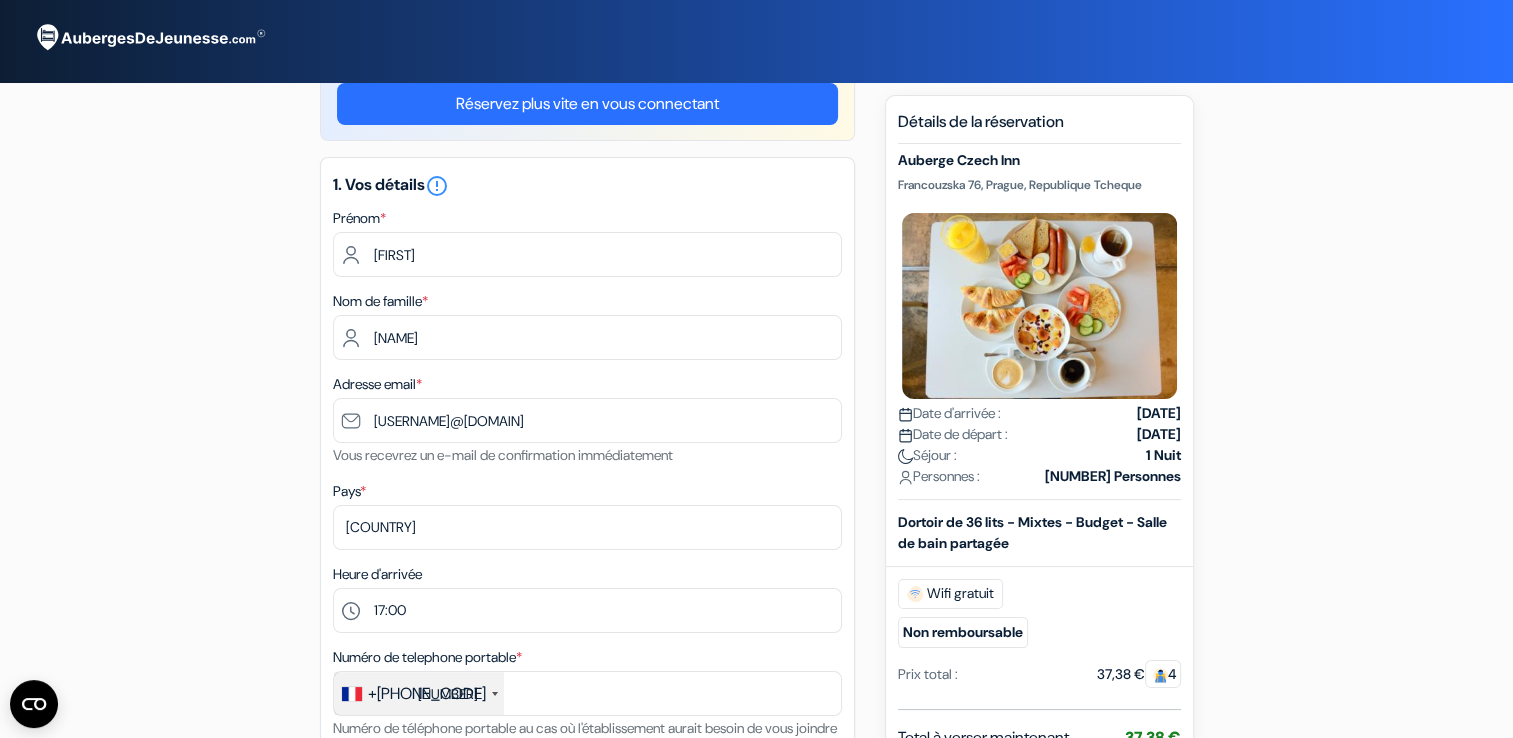 scroll, scrollTop: 0, scrollLeft: 0, axis: both 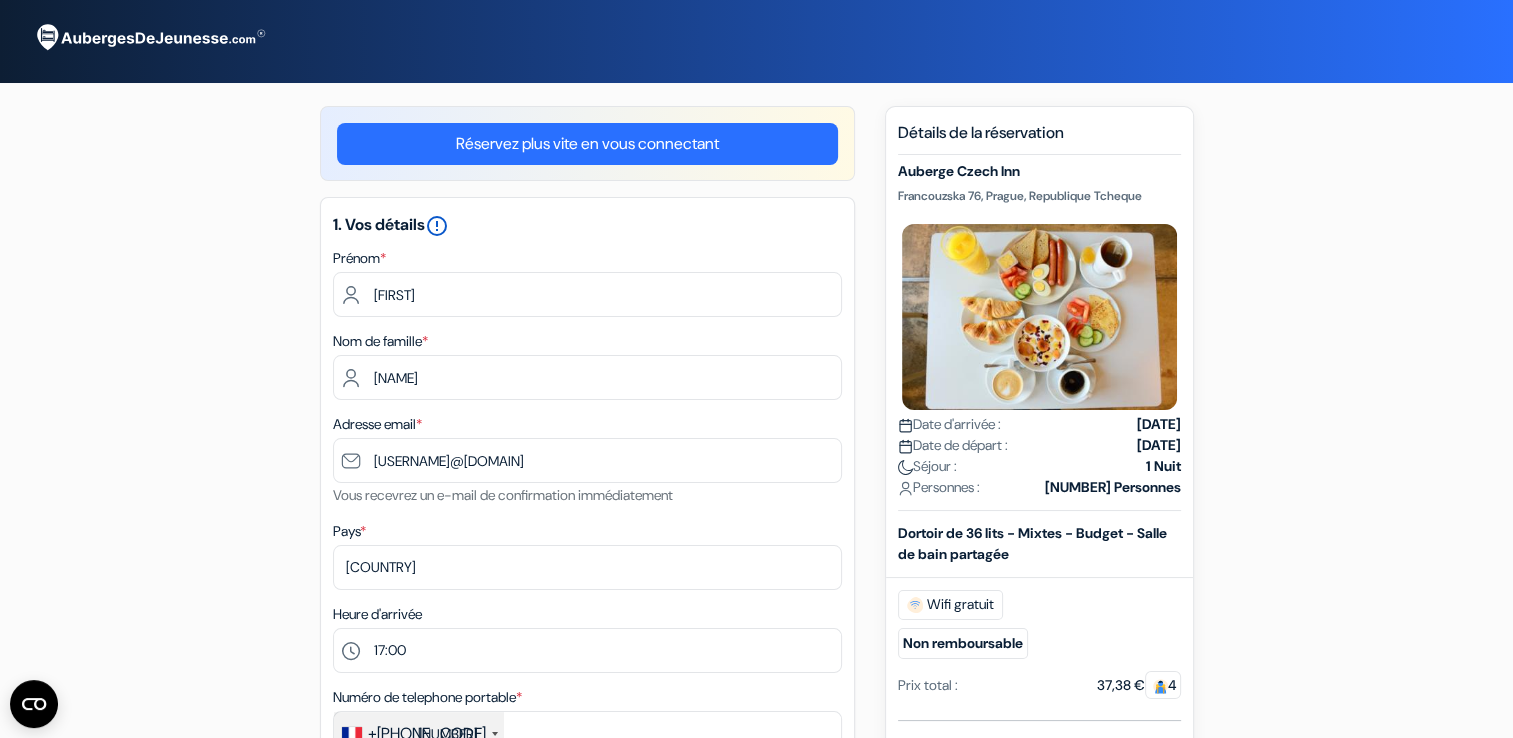 click on "error_outline" at bounding box center [437, 226] 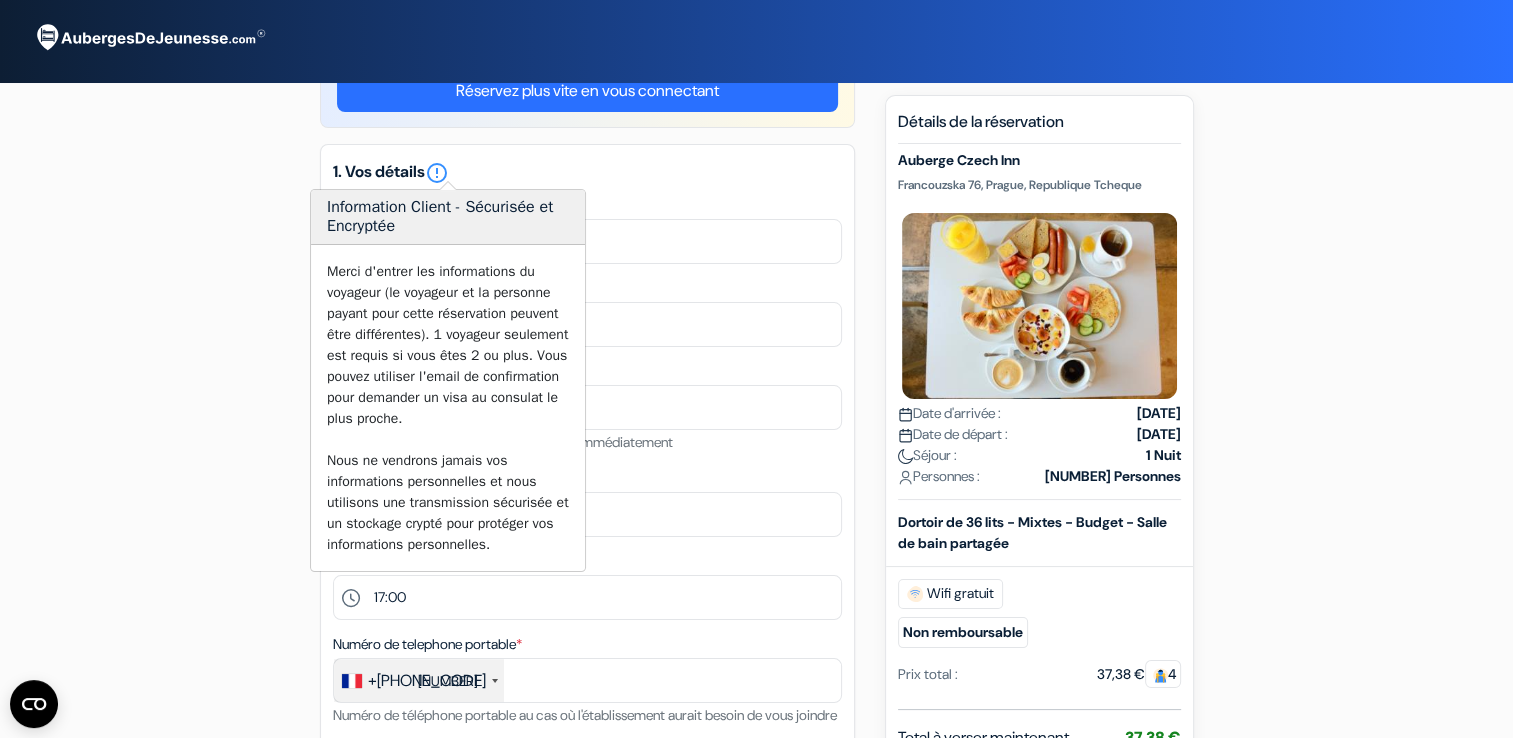 scroll, scrollTop: 0, scrollLeft: 0, axis: both 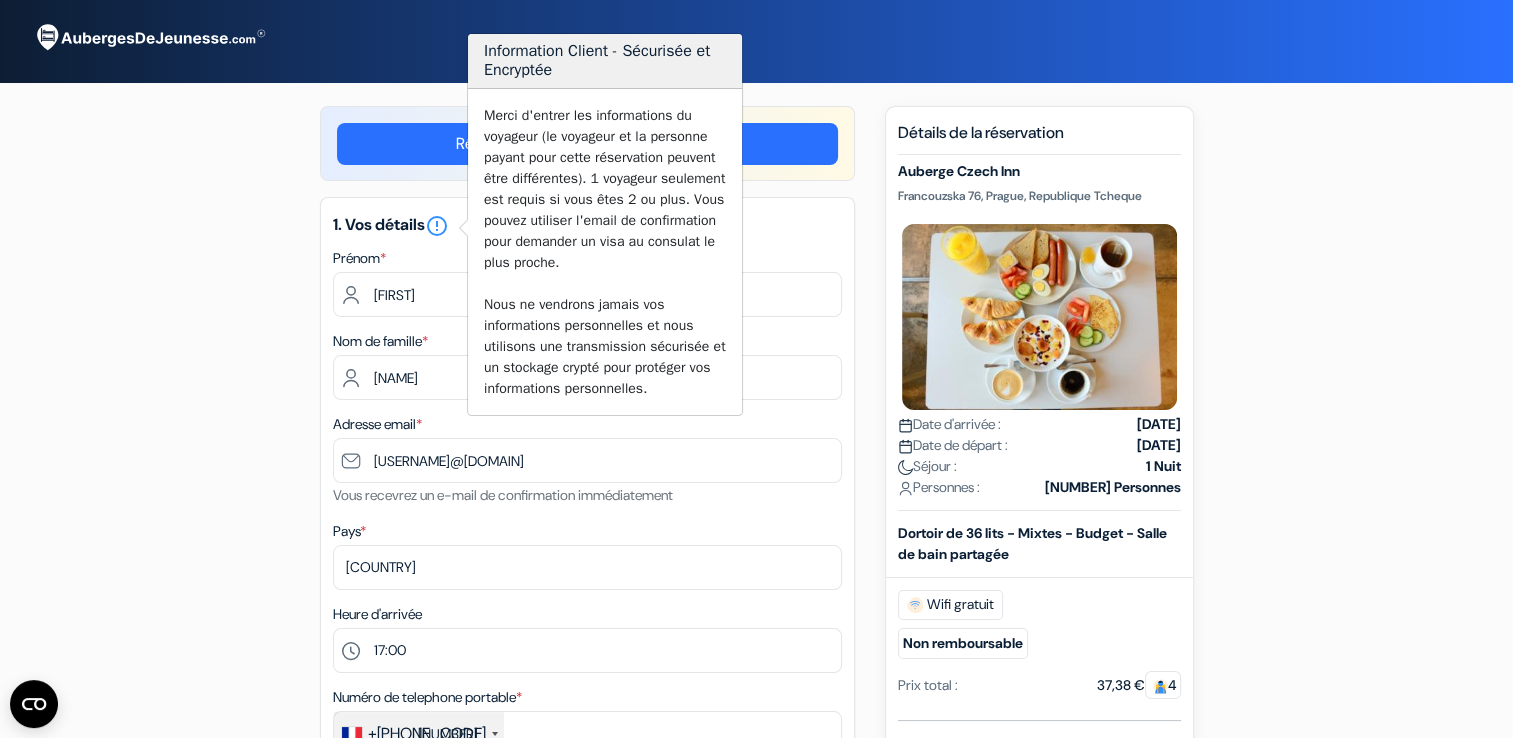 click on "Auberge [COUNTRY]
[NUMBER] [STREET],
[CITY],
[COUNTRY]" at bounding box center (757, 990) 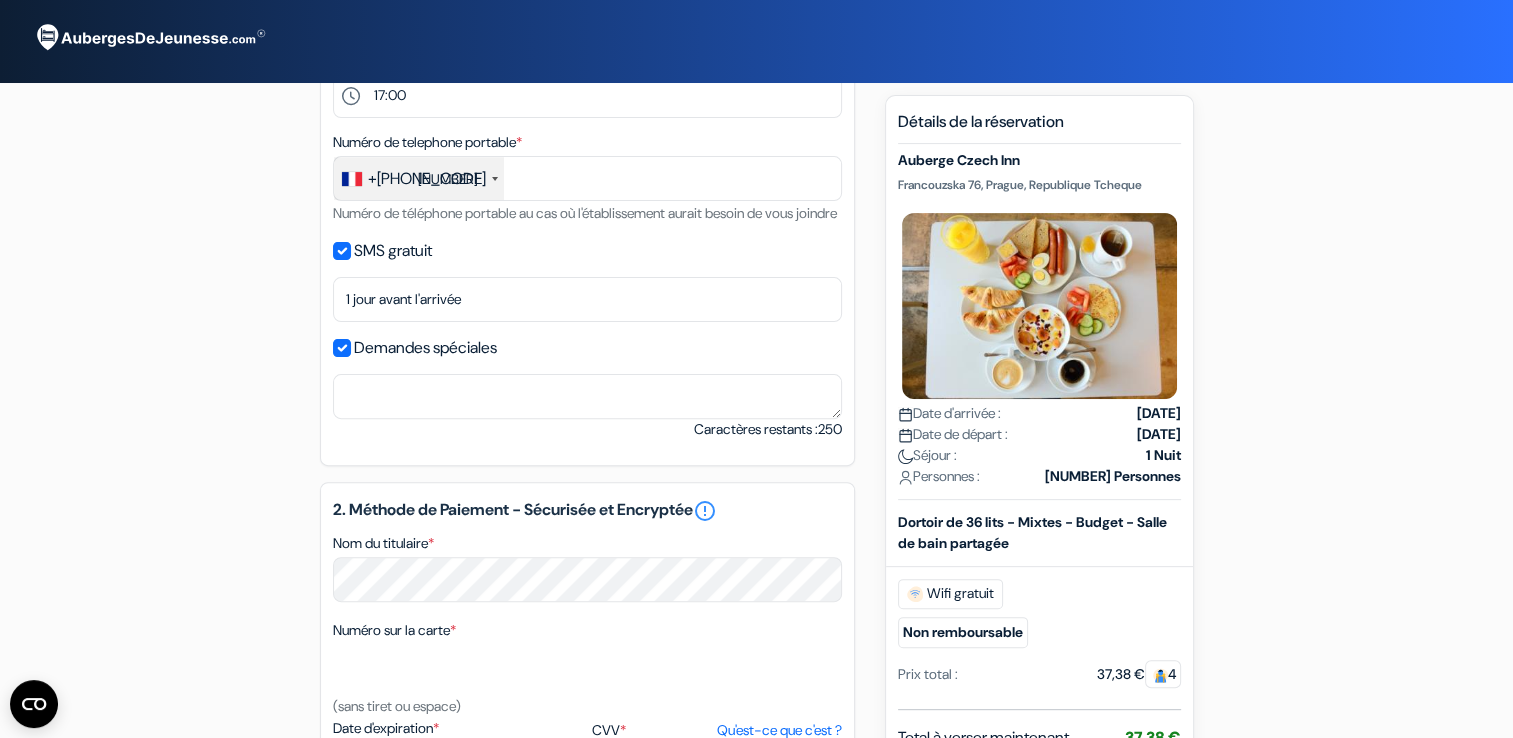 scroll, scrollTop: 554, scrollLeft: 0, axis: vertical 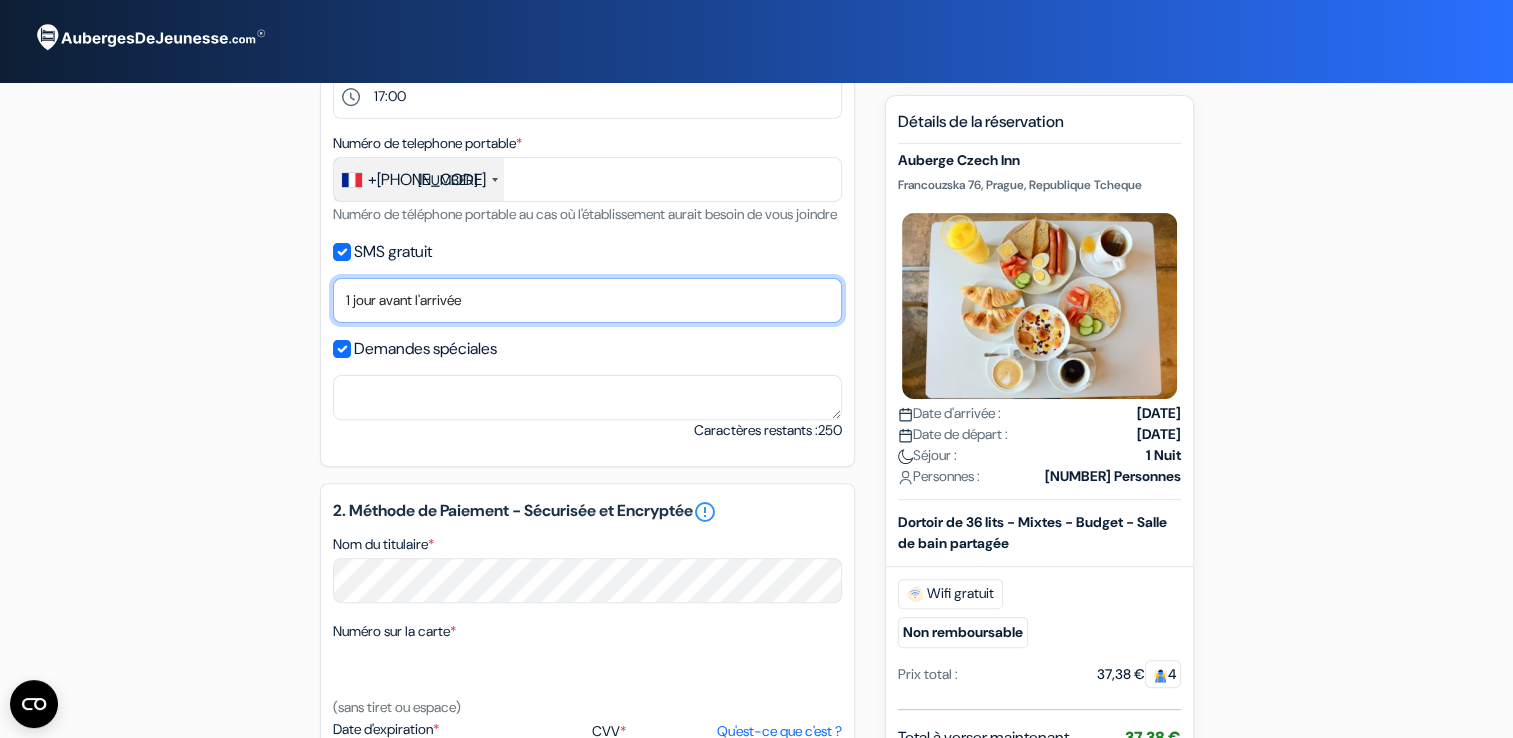 click on "Non merci
Maintenant
Le jour de votre arrivée
1 jour avant l'arrivée
2 jours avant l'arrivée
3 jours avant l'arrivée
4 jours avant l'arrivée
5 jours avant l'arrivée
6 jours avant l'arrivée
1 semaine avant l'arrivée" at bounding box center (587, 300) 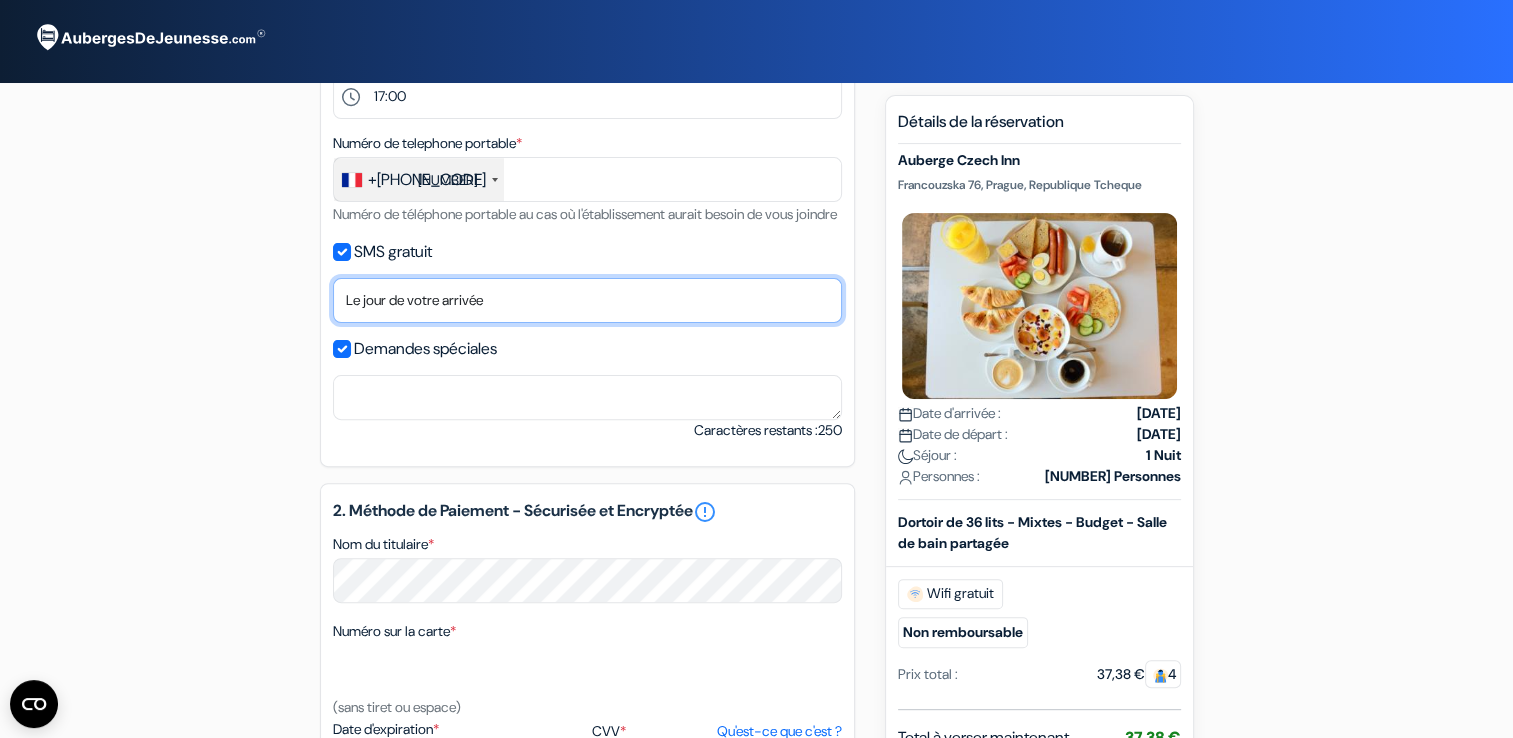 click on "Non merci
Maintenant
Le jour de votre arrivée
1 jour avant l'arrivée
2 jours avant l'arrivée
3 jours avant l'arrivée
4 jours avant l'arrivée
5 jours avant l'arrivée
6 jours avant l'arrivée
1 semaine avant l'arrivée" at bounding box center (587, 300) 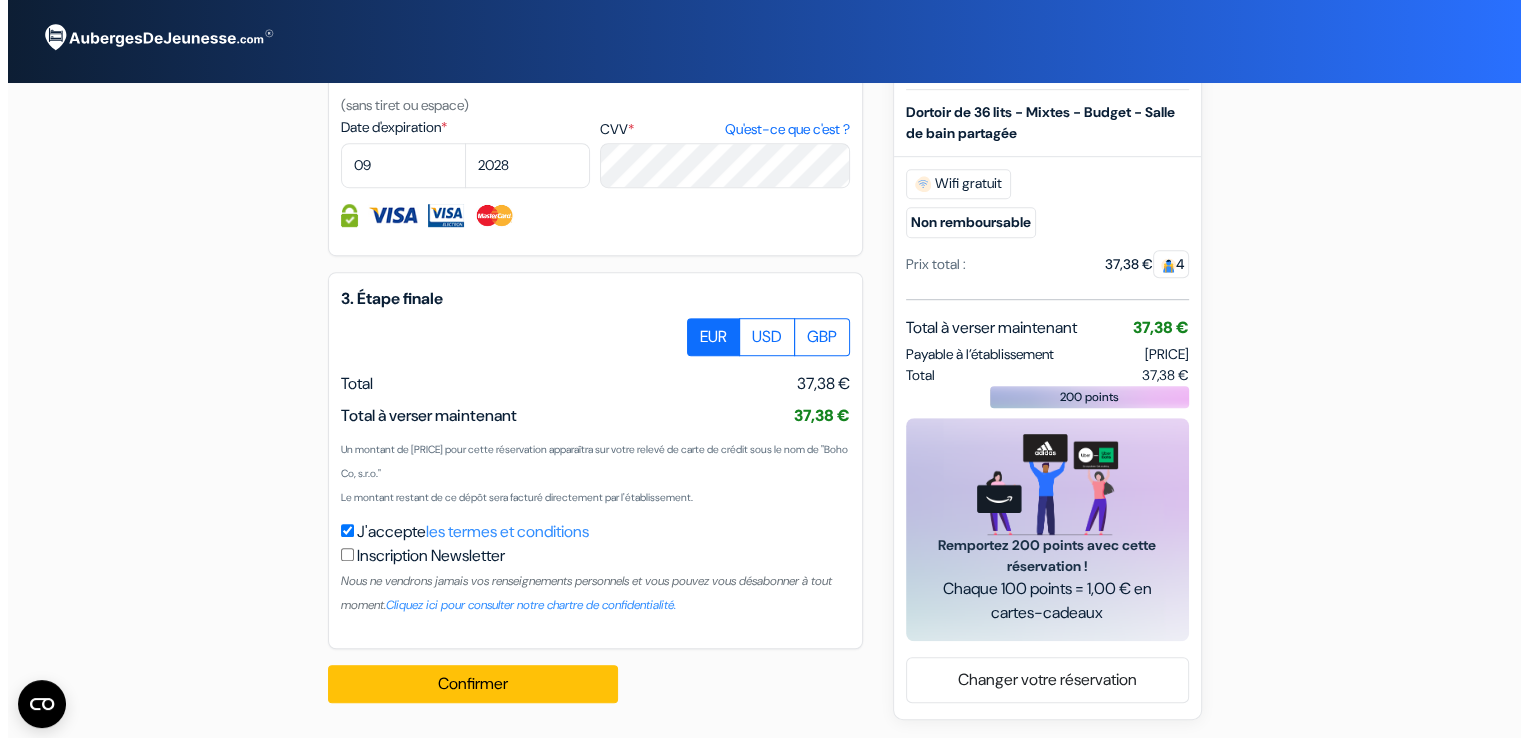 scroll, scrollTop: 1182, scrollLeft: 0, axis: vertical 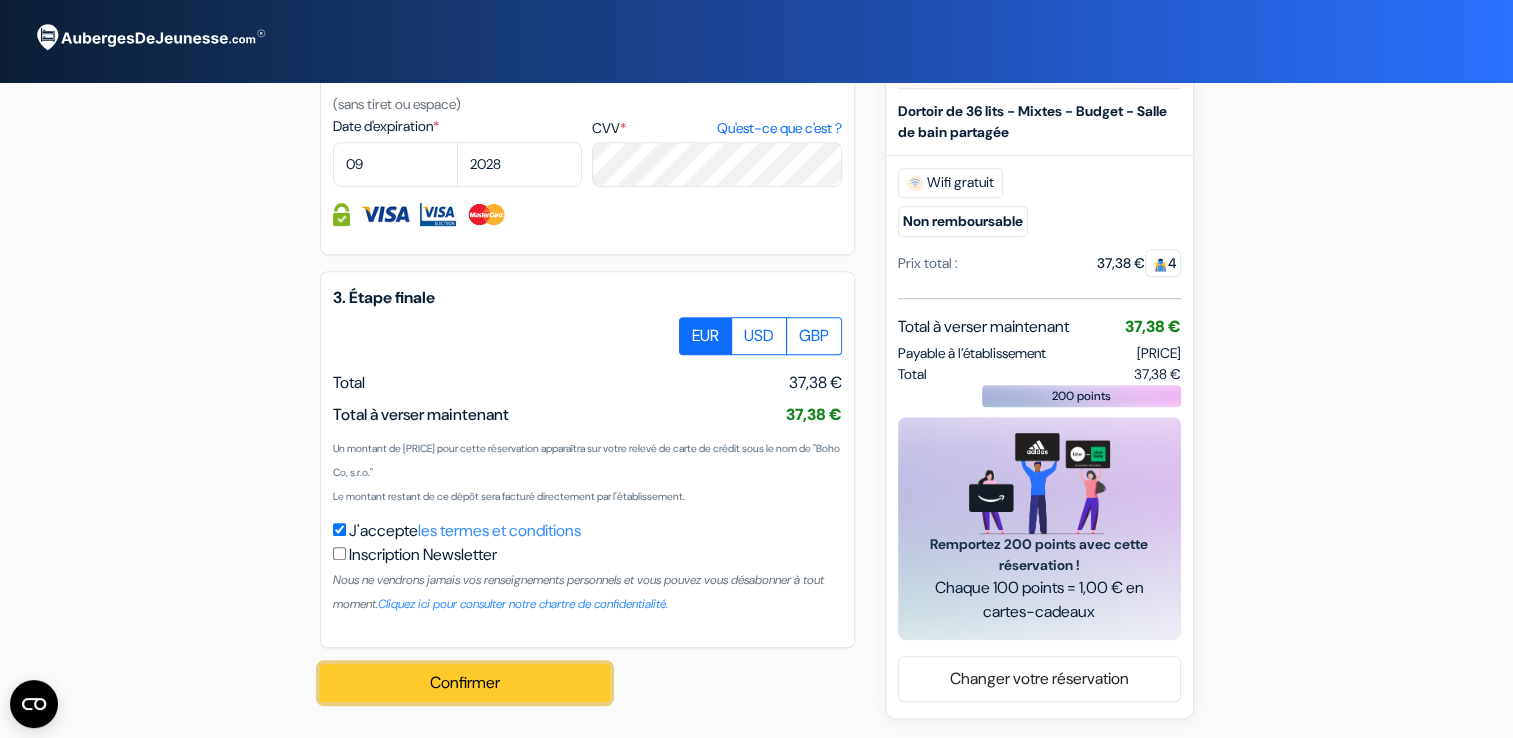 click on "Confirmer
Loading..." at bounding box center (465, 683) 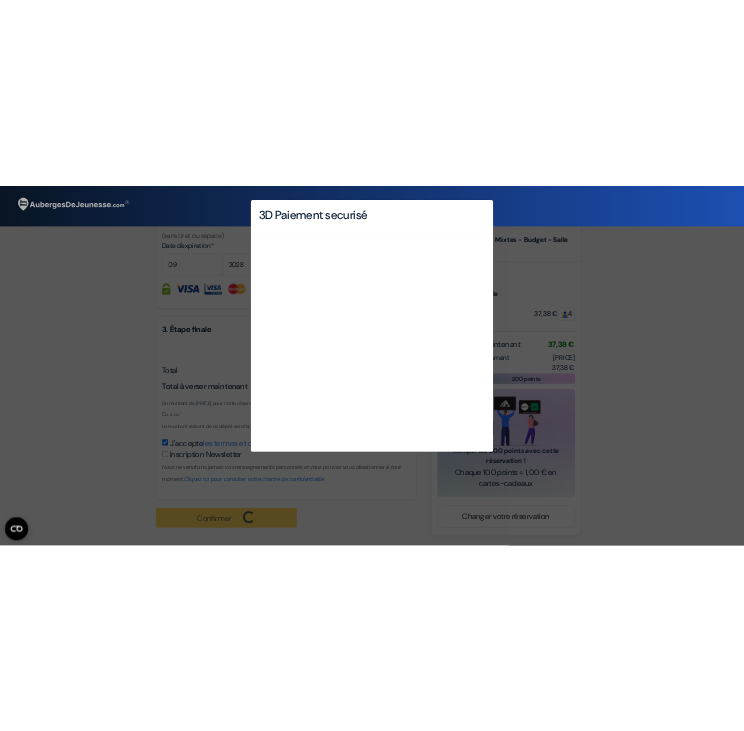 scroll, scrollTop: 126, scrollLeft: 0, axis: vertical 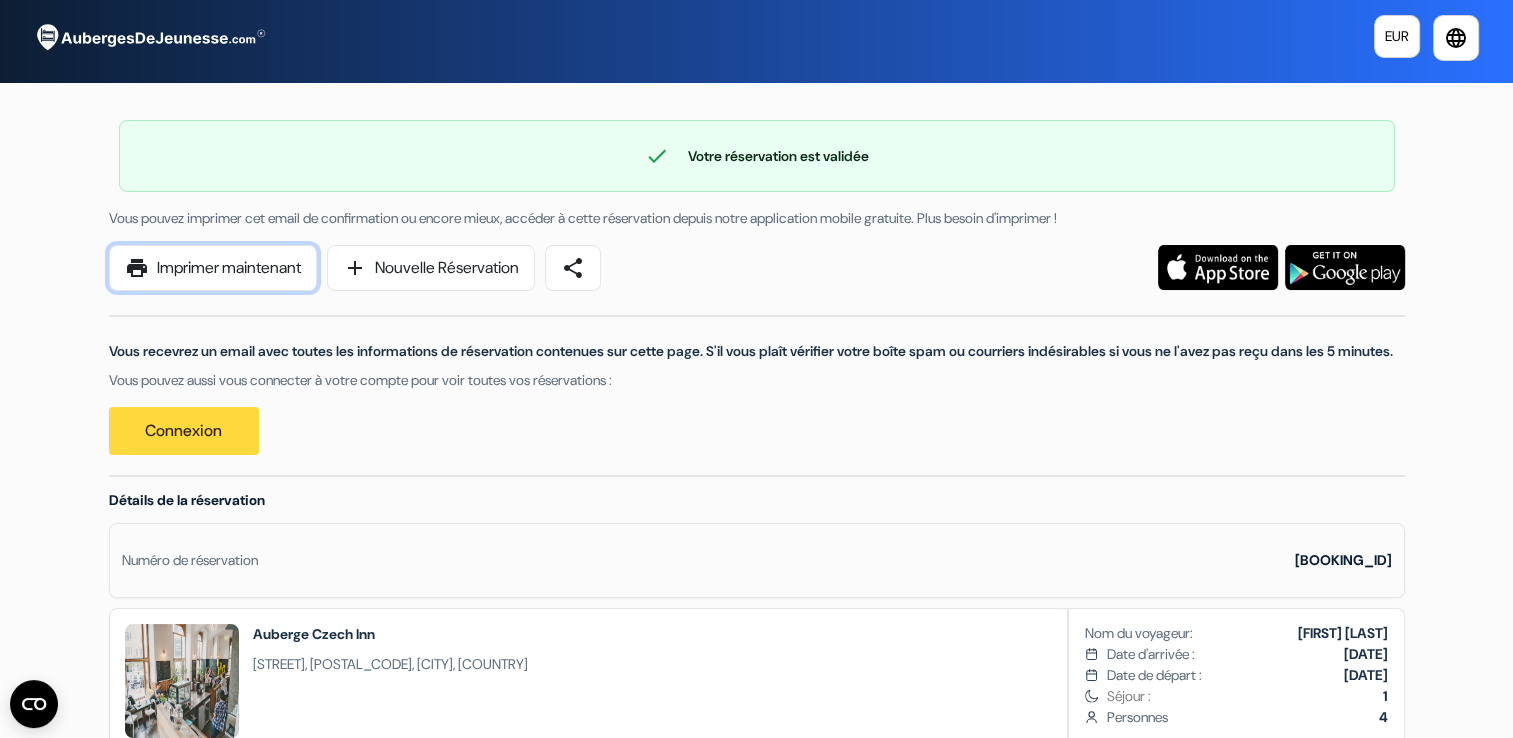 click on "print Imprimer maintenant" at bounding box center [213, 268] 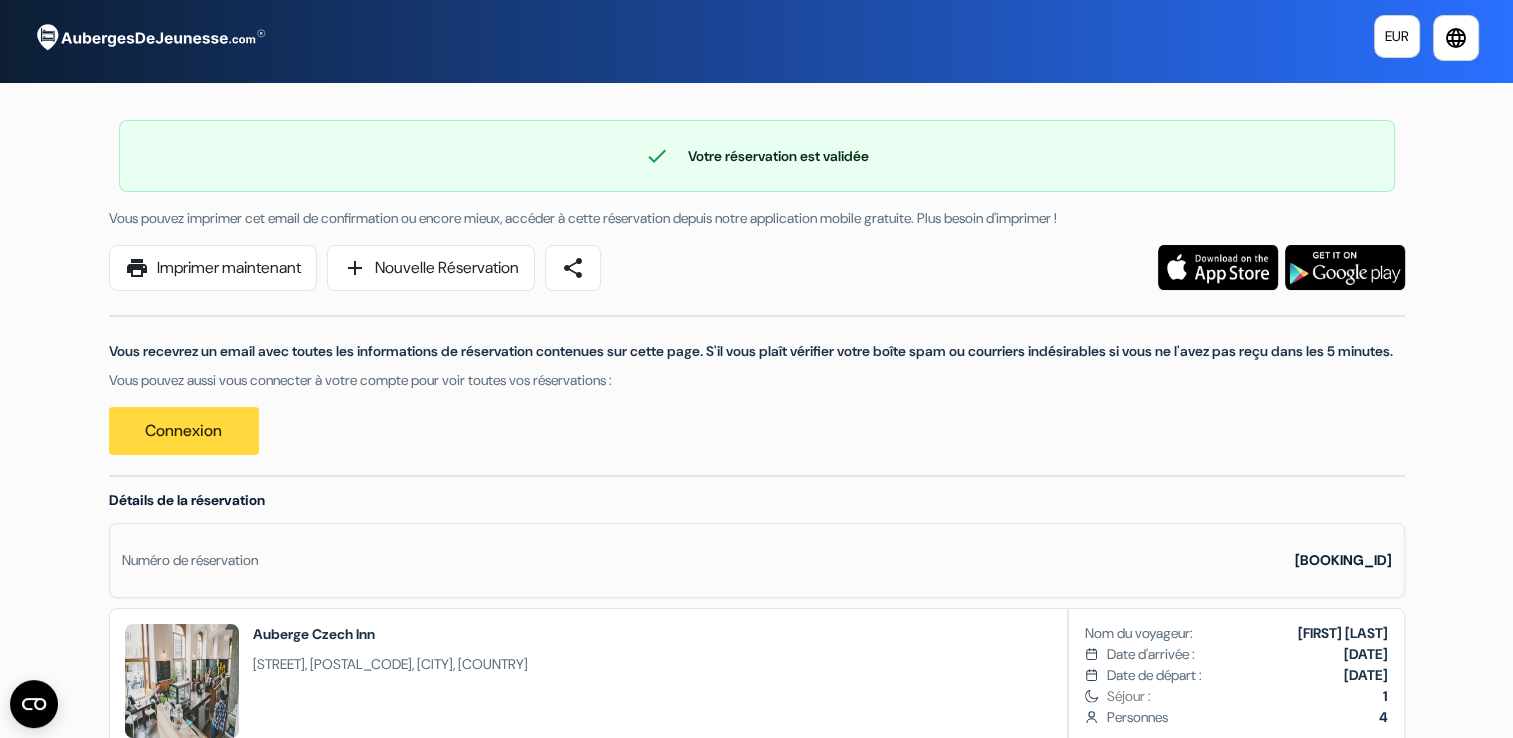 click on "check Votre réservation est validée" at bounding box center (757, 156) 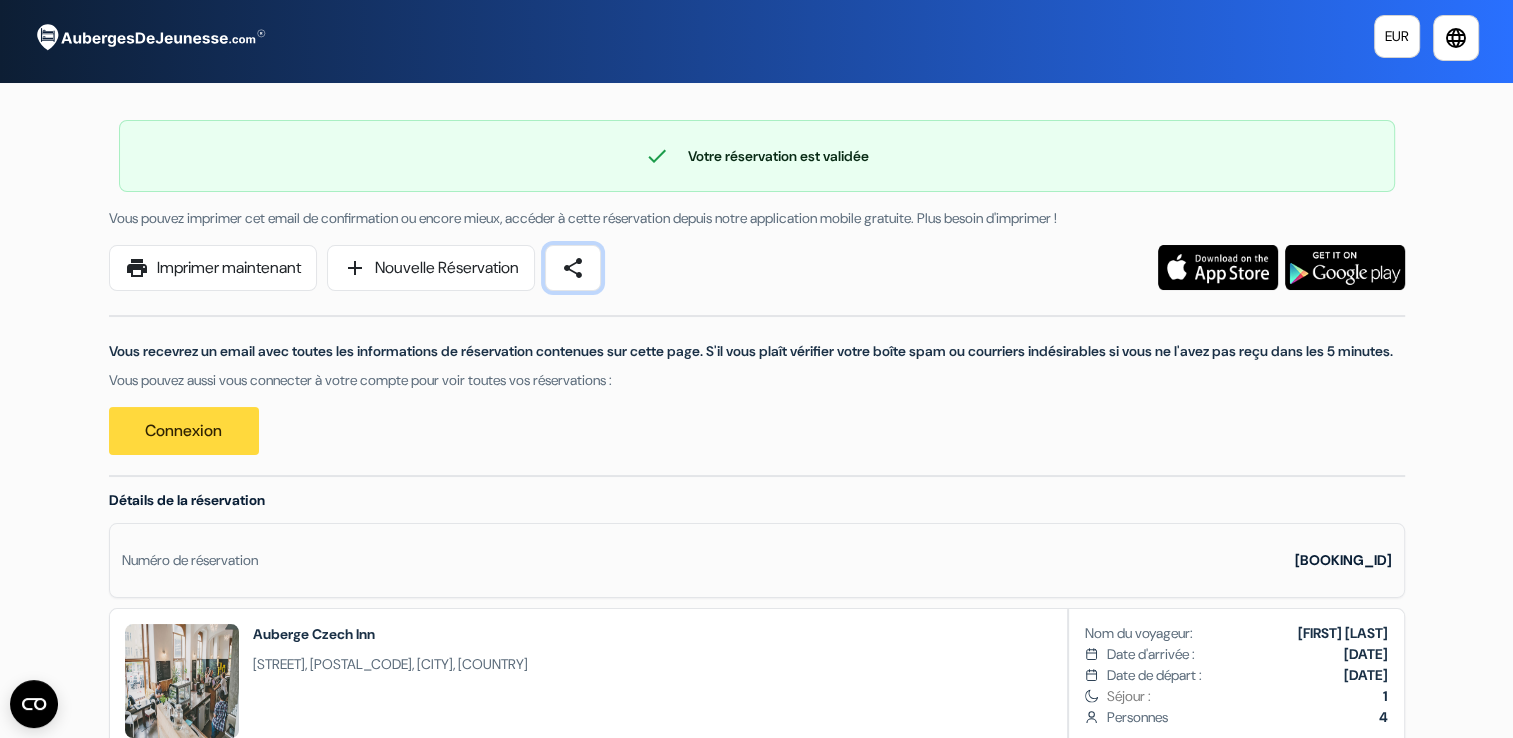 click on "share" at bounding box center (573, 268) 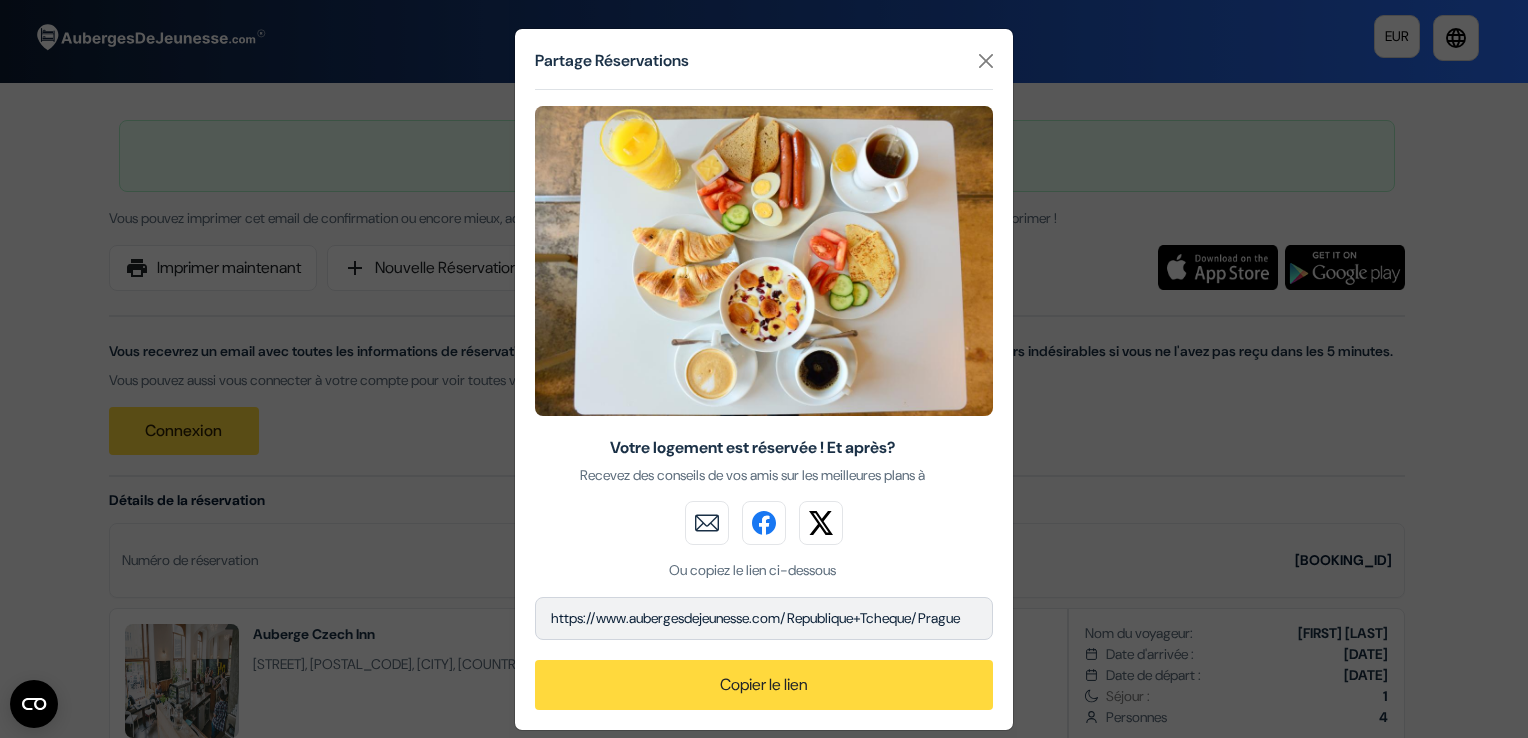 scroll, scrollTop: 19, scrollLeft: 0, axis: vertical 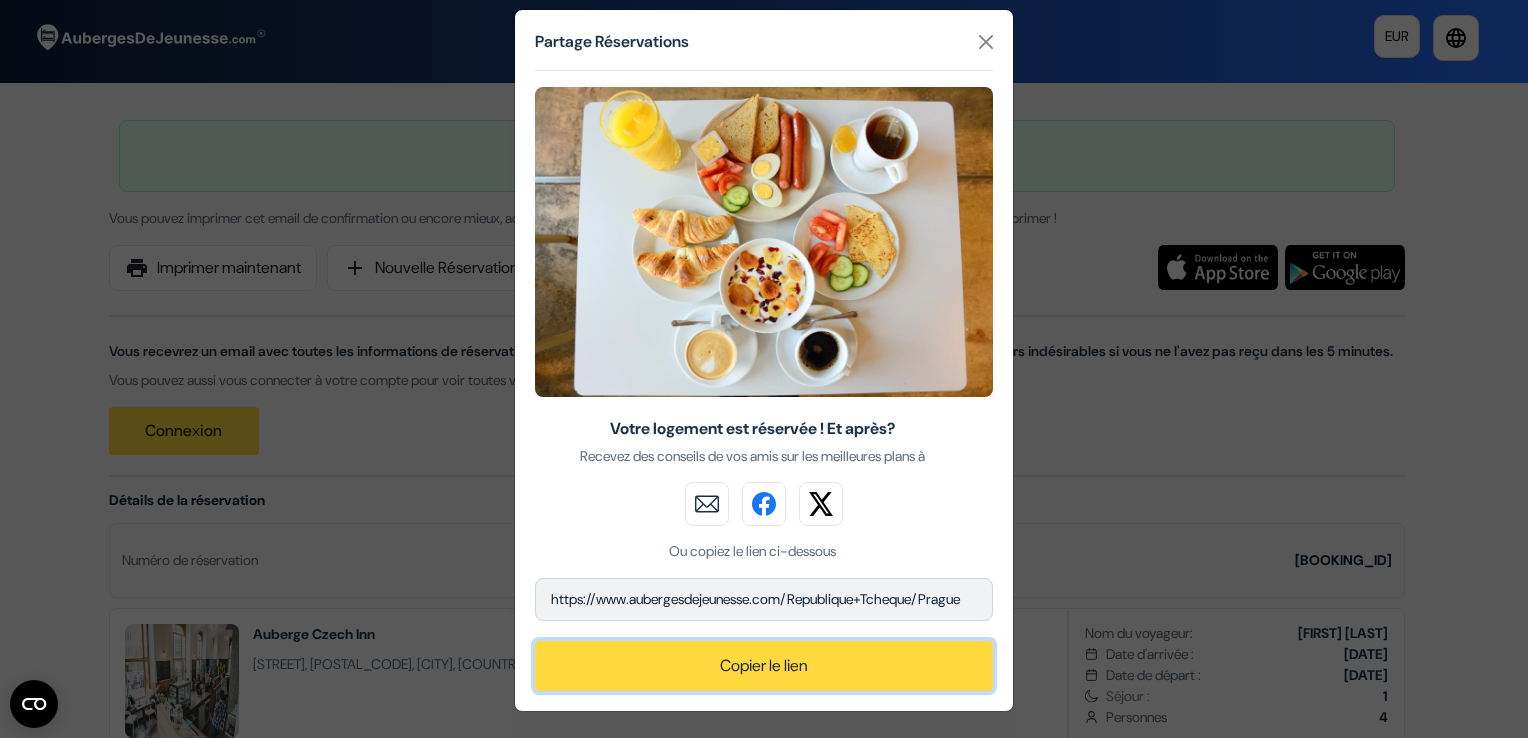 click on "Copier le lien" at bounding box center [764, 666] 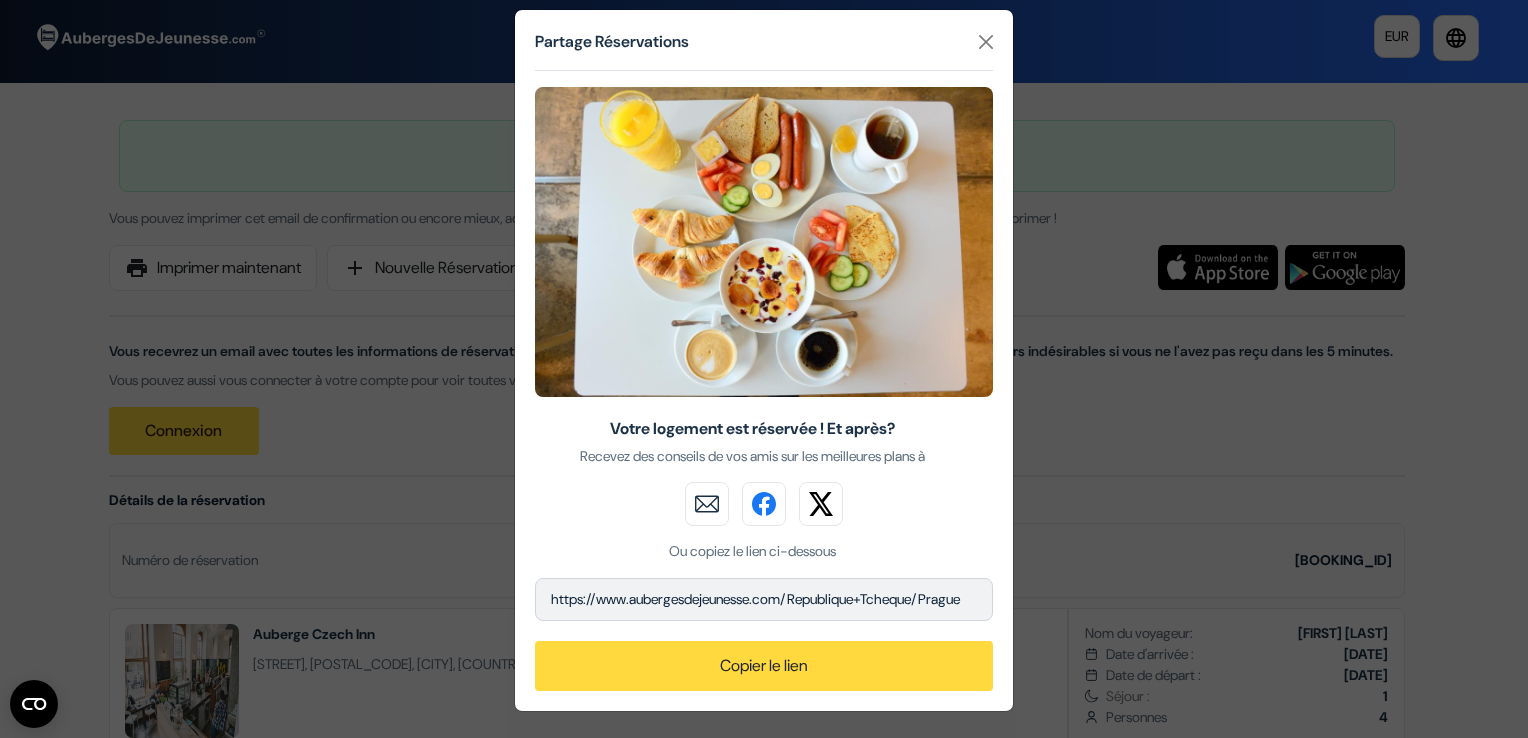 click on "https://www.aubergesdejeunesse.com/Republique+Tcheque/Prague" at bounding box center [764, 599] 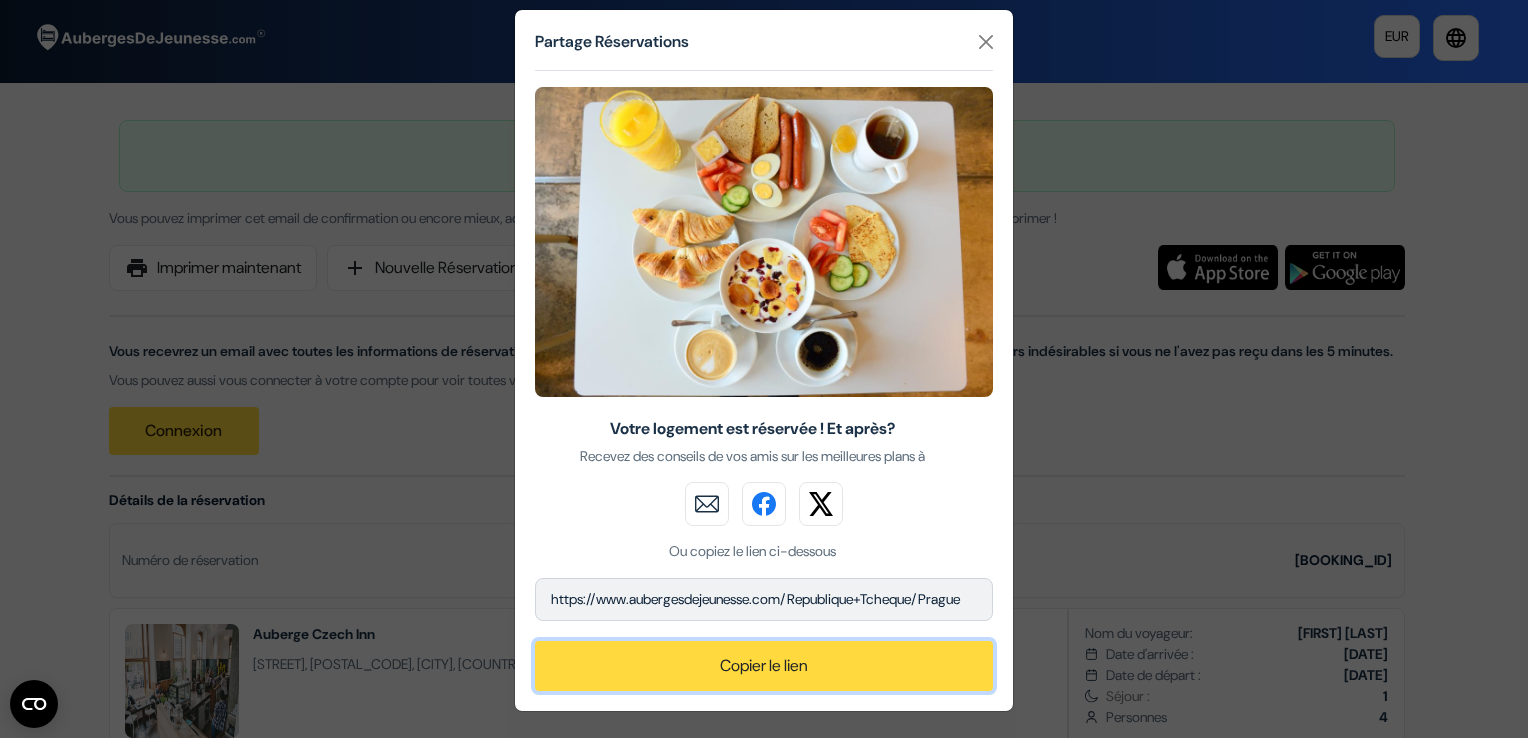 click on "Copier le lien" at bounding box center (764, 666) 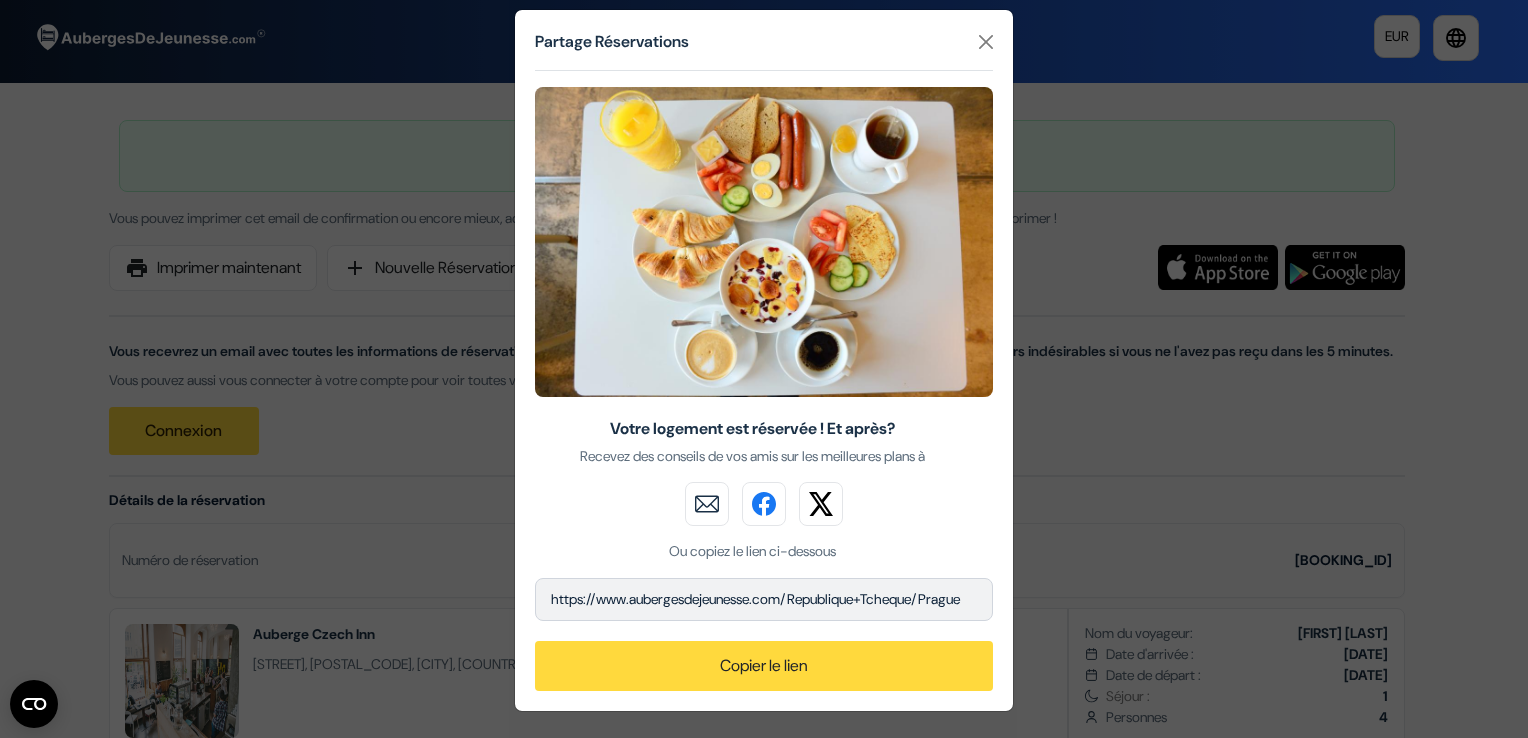 drag, startPoint x: 540, startPoint y: 602, endPoint x: 1083, endPoint y: 595, distance: 543.0451 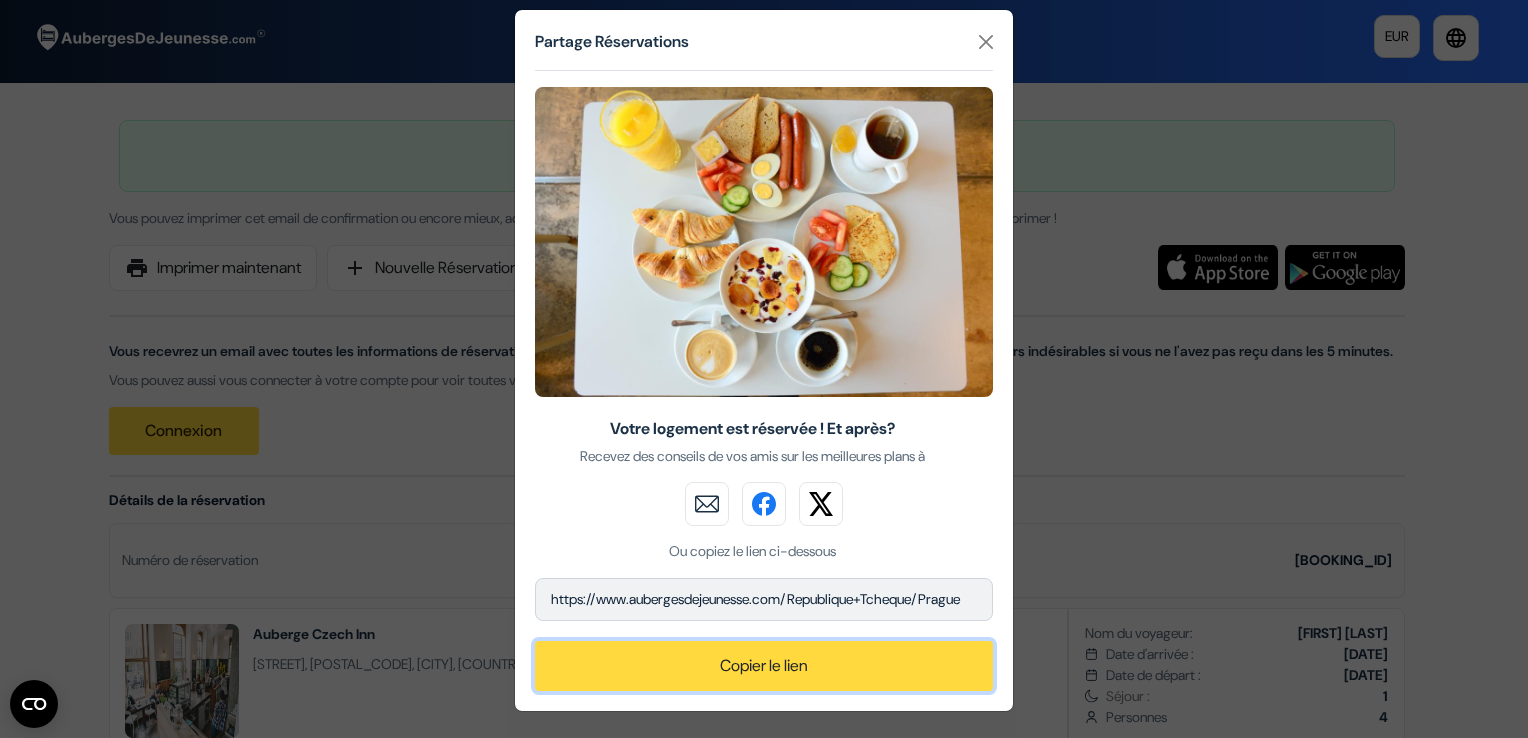 click on "Copier le lien" at bounding box center (764, 666) 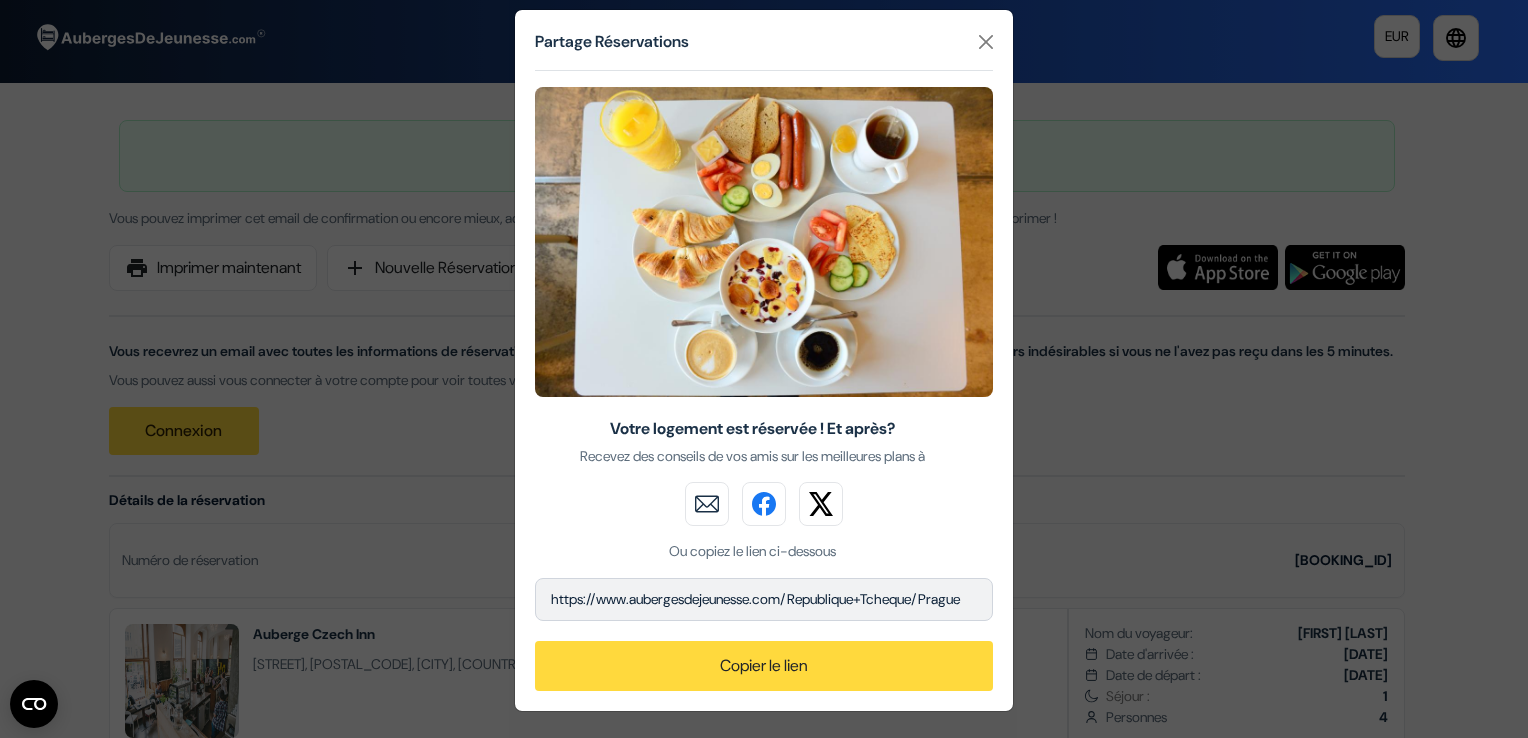 click at bounding box center [707, 504] 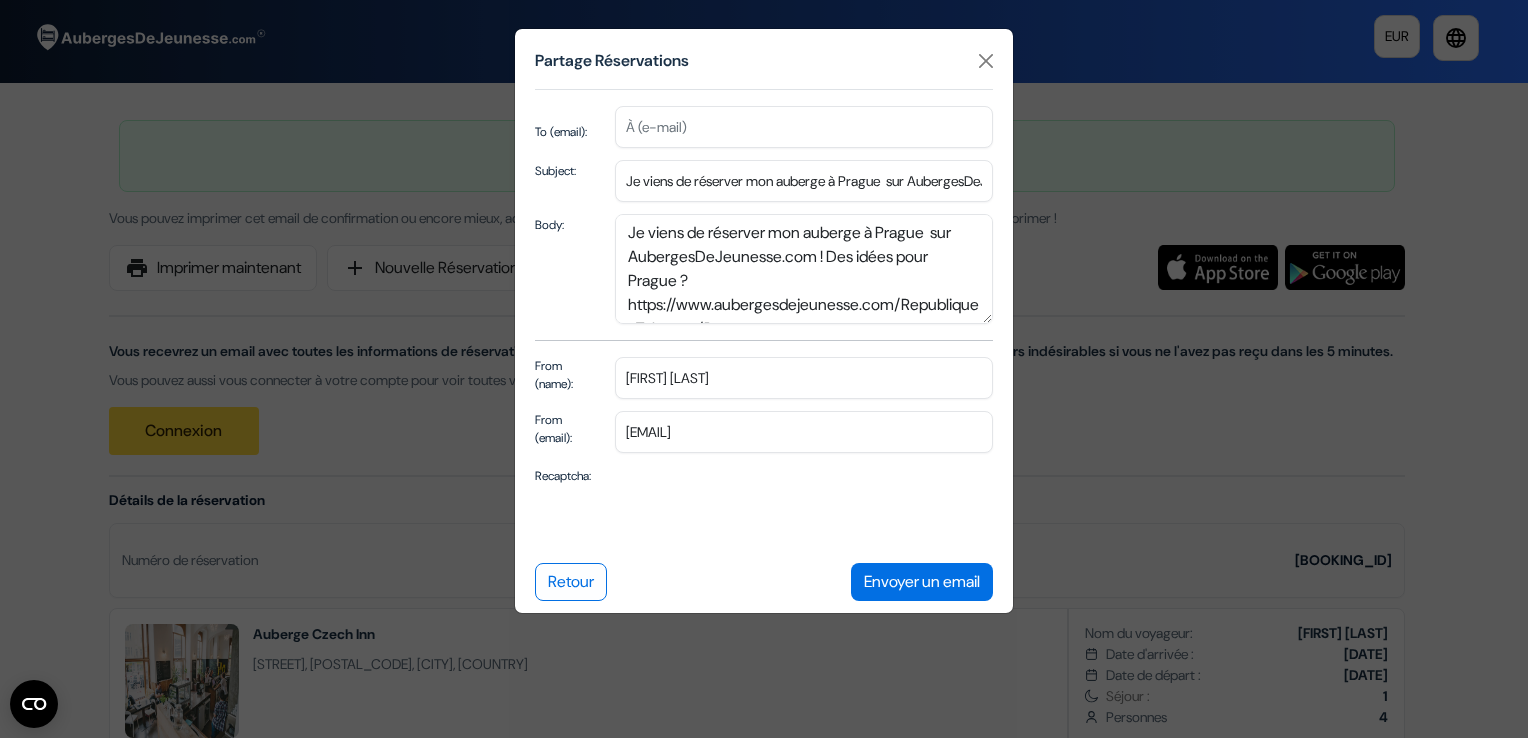 click at bounding box center (804, 127) 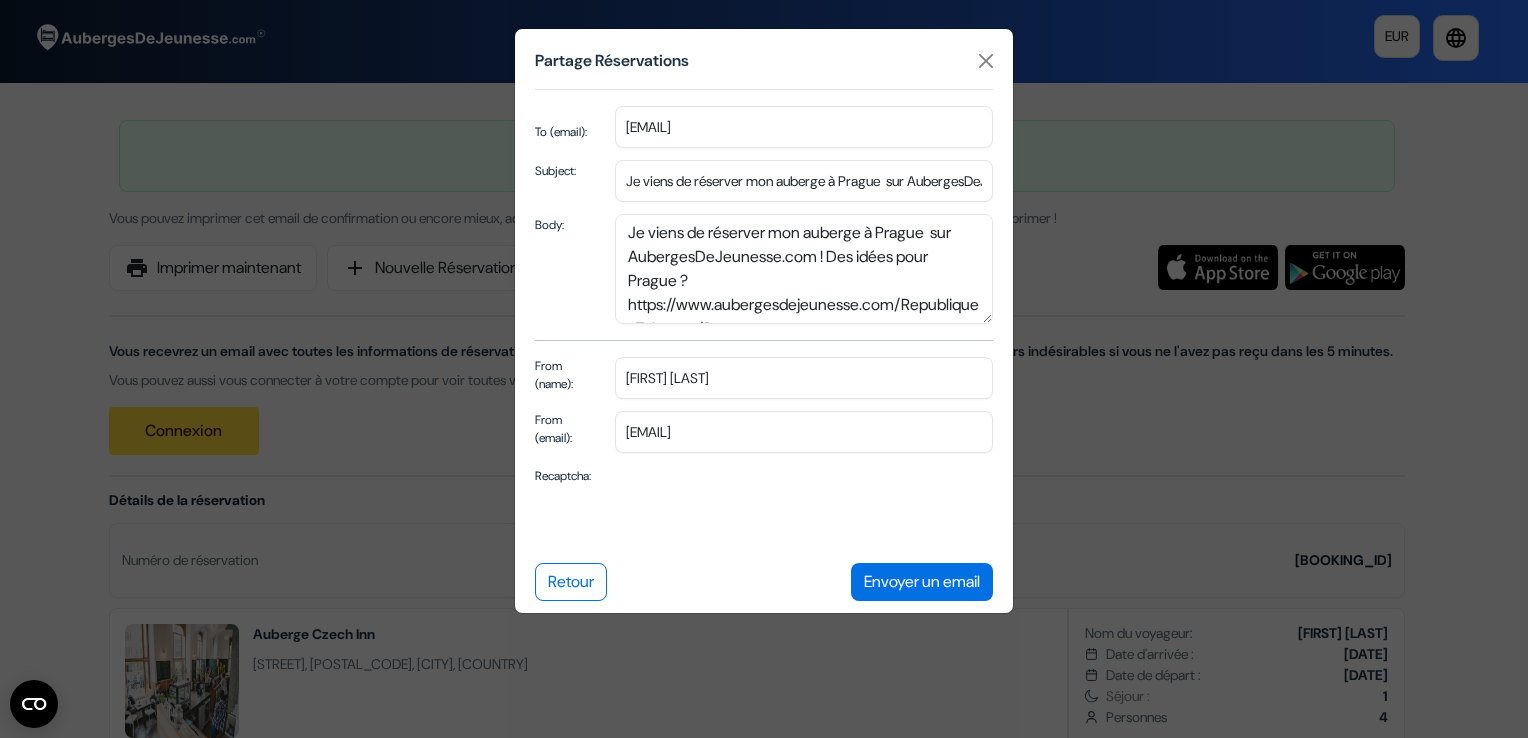 type on "leila.29.llf@gmail.com" 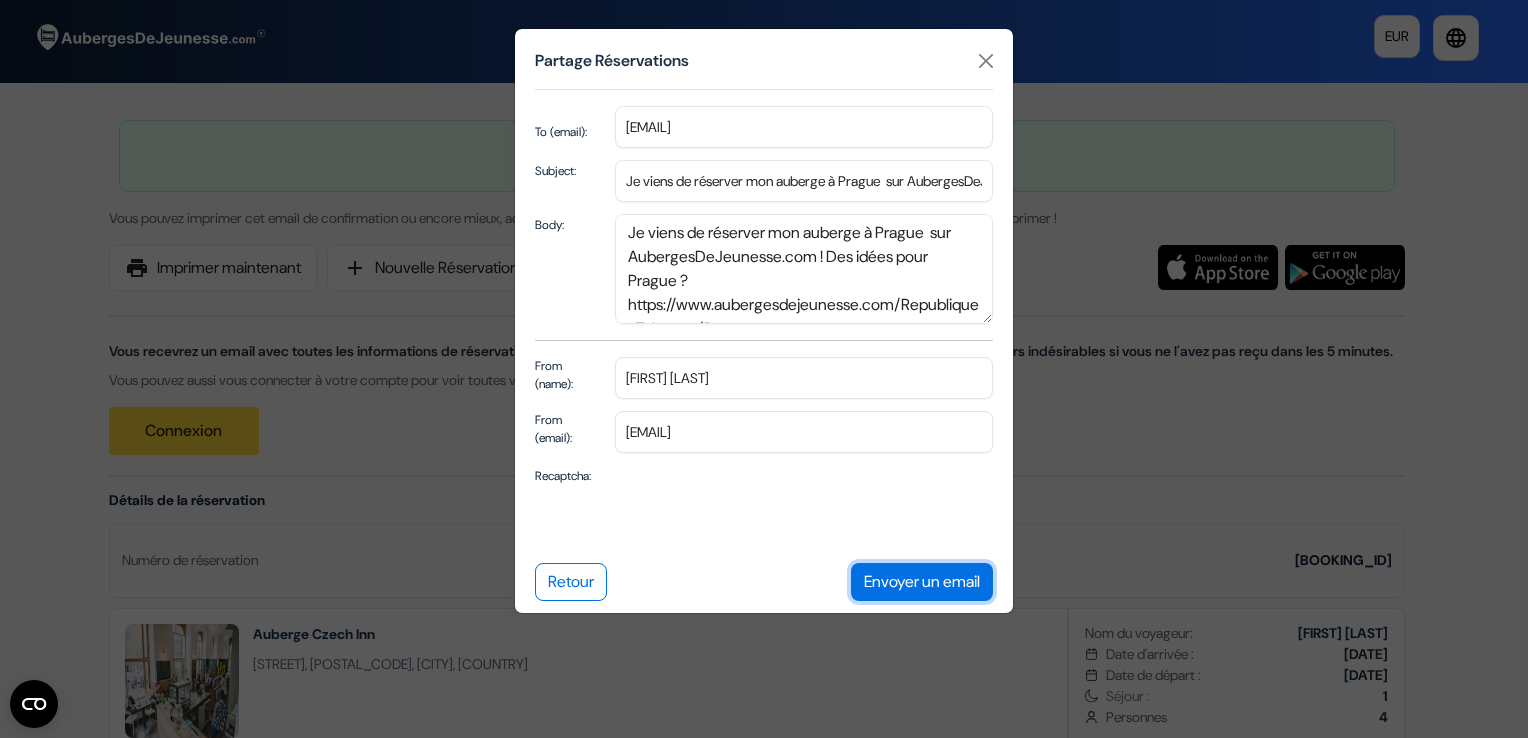 click on "Envoyer un email" at bounding box center (922, 582) 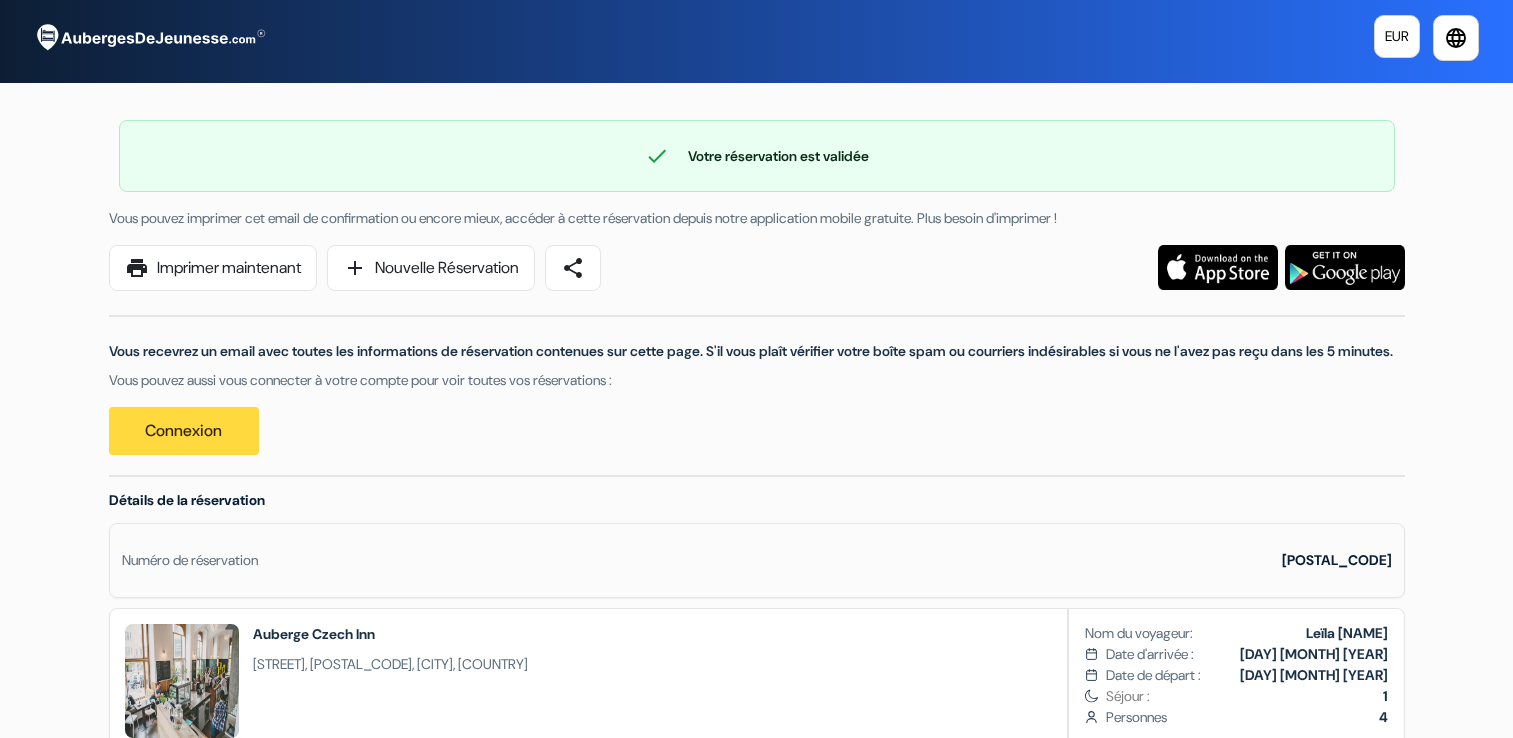 scroll, scrollTop: 0, scrollLeft: 0, axis: both 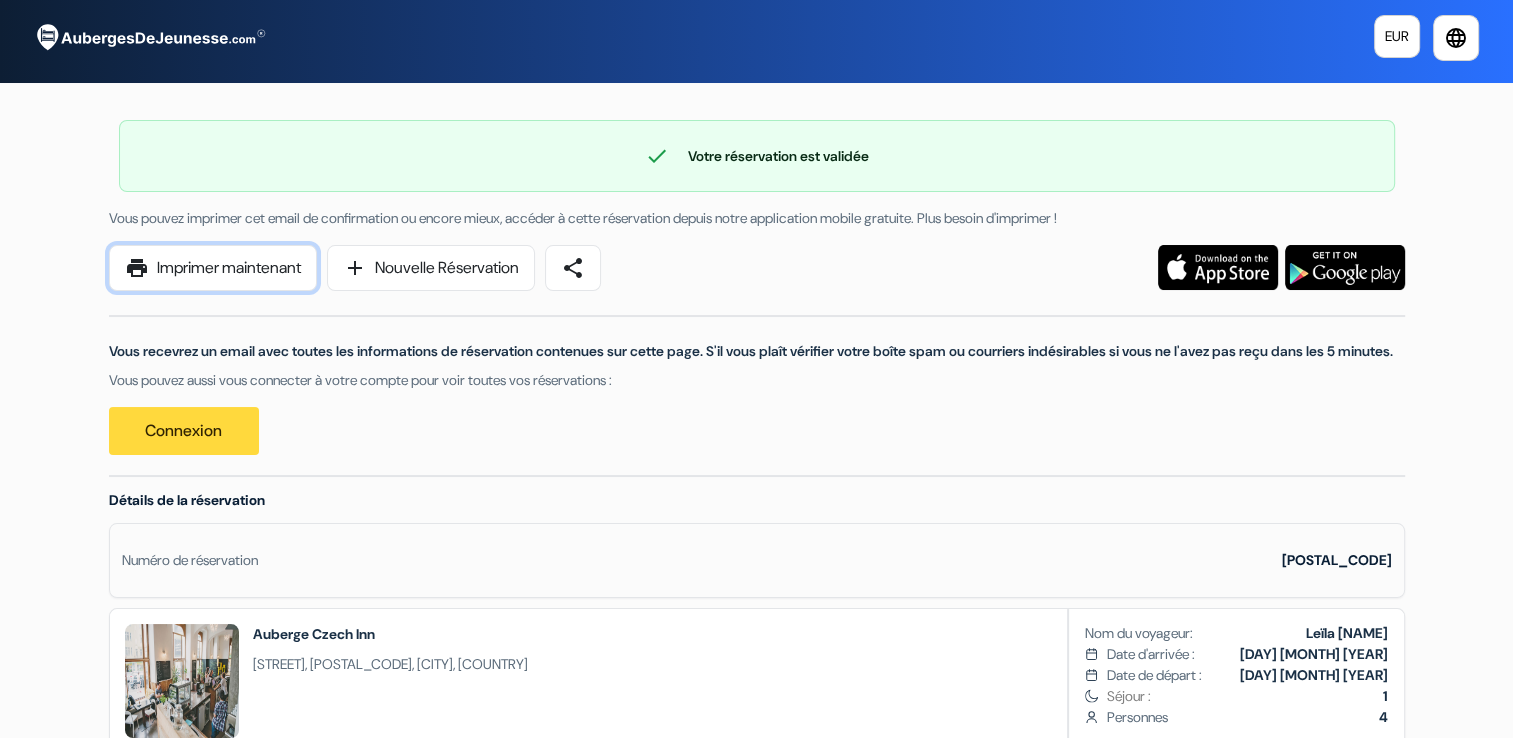 click on "print Imprimer maintenant" at bounding box center [213, 268] 